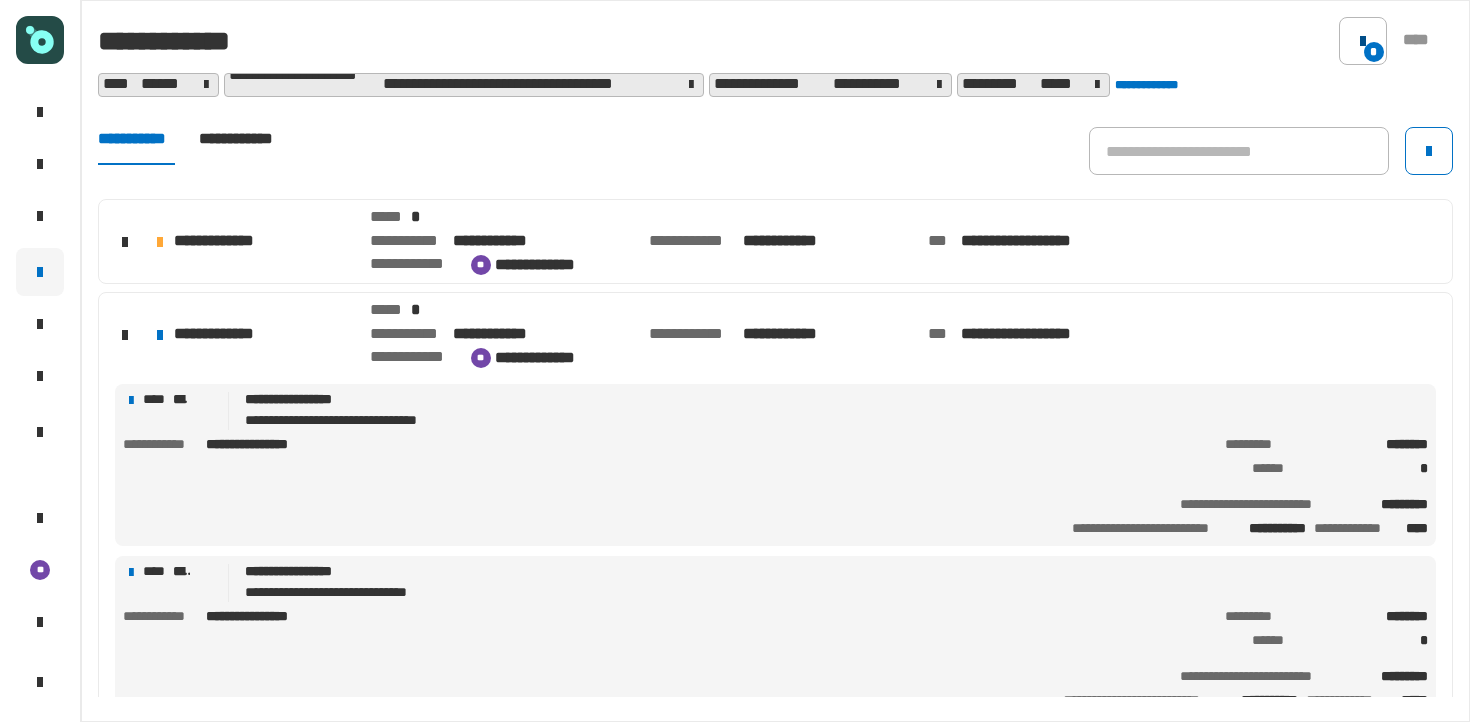 scroll, scrollTop: 0, scrollLeft: 0, axis: both 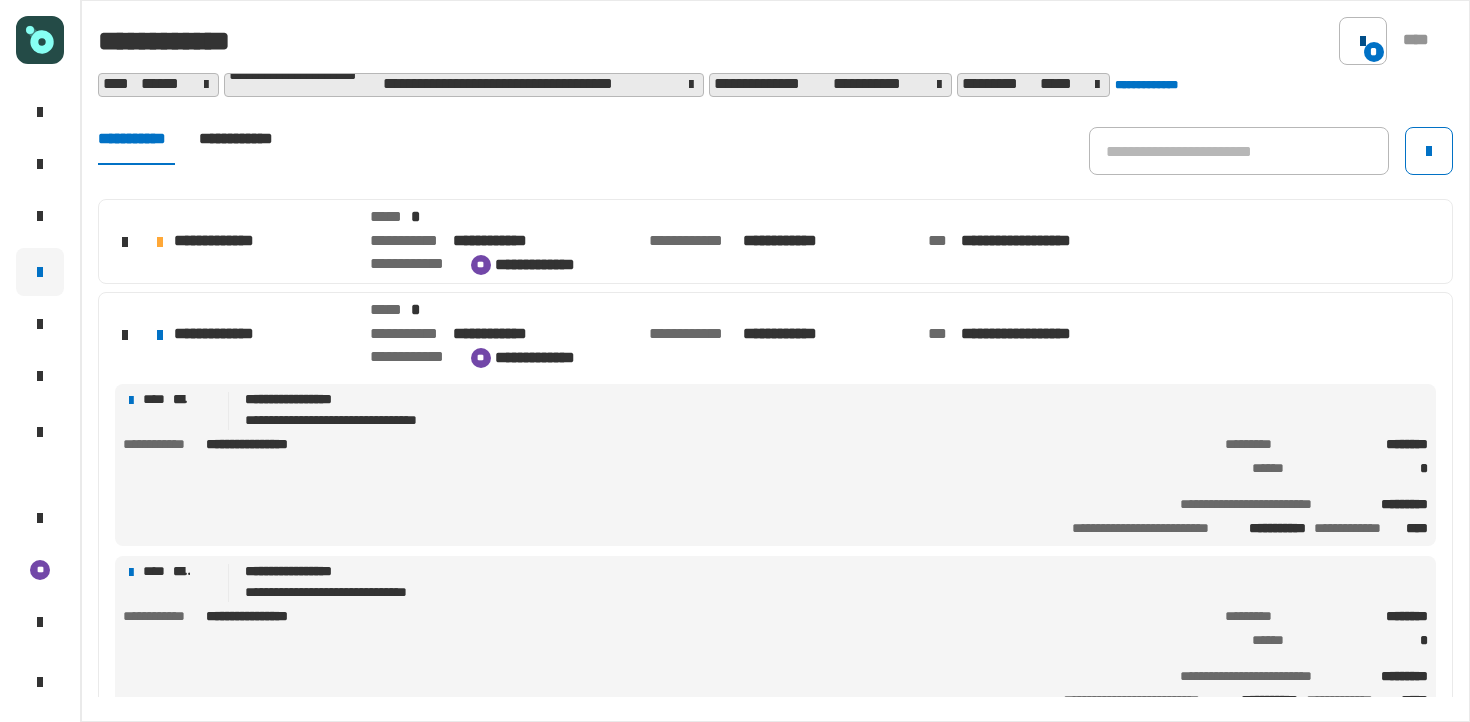 click on "*" 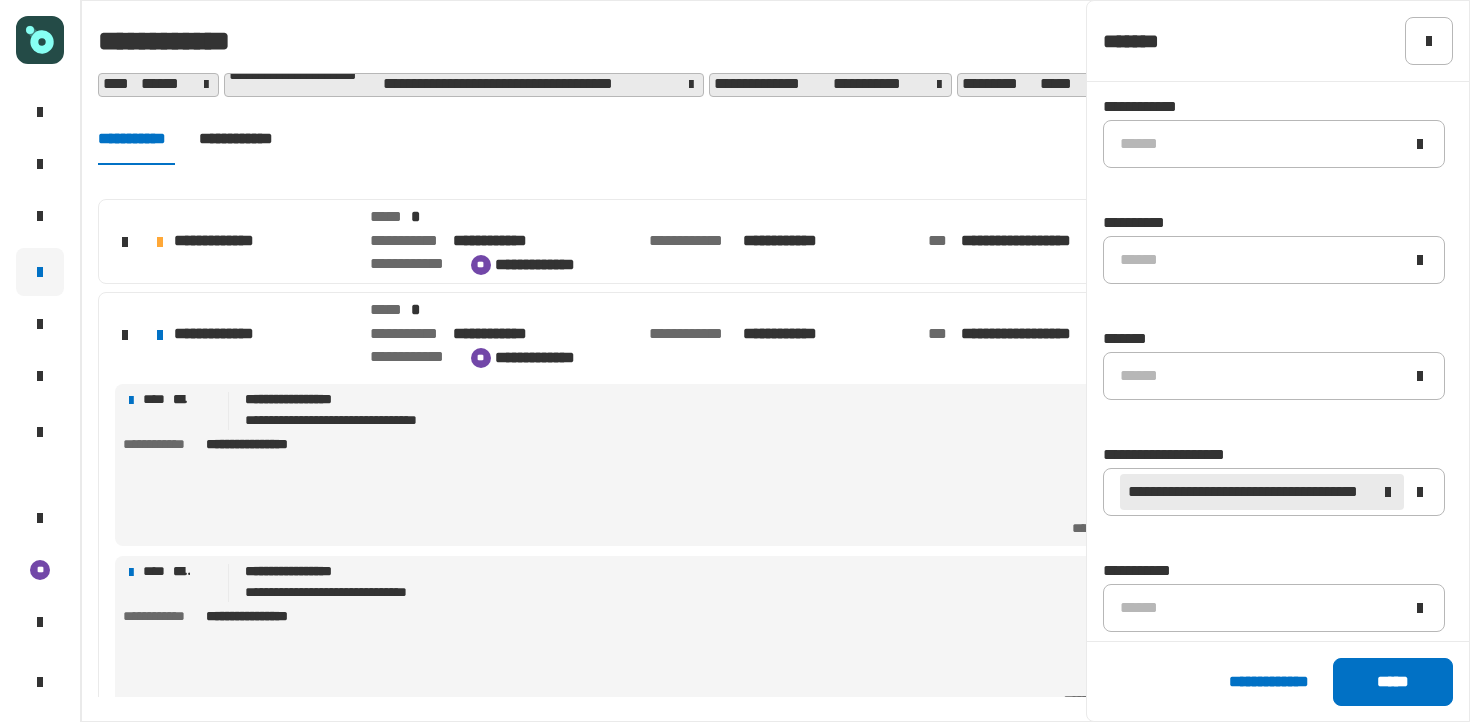 scroll, scrollTop: 587, scrollLeft: 0, axis: vertical 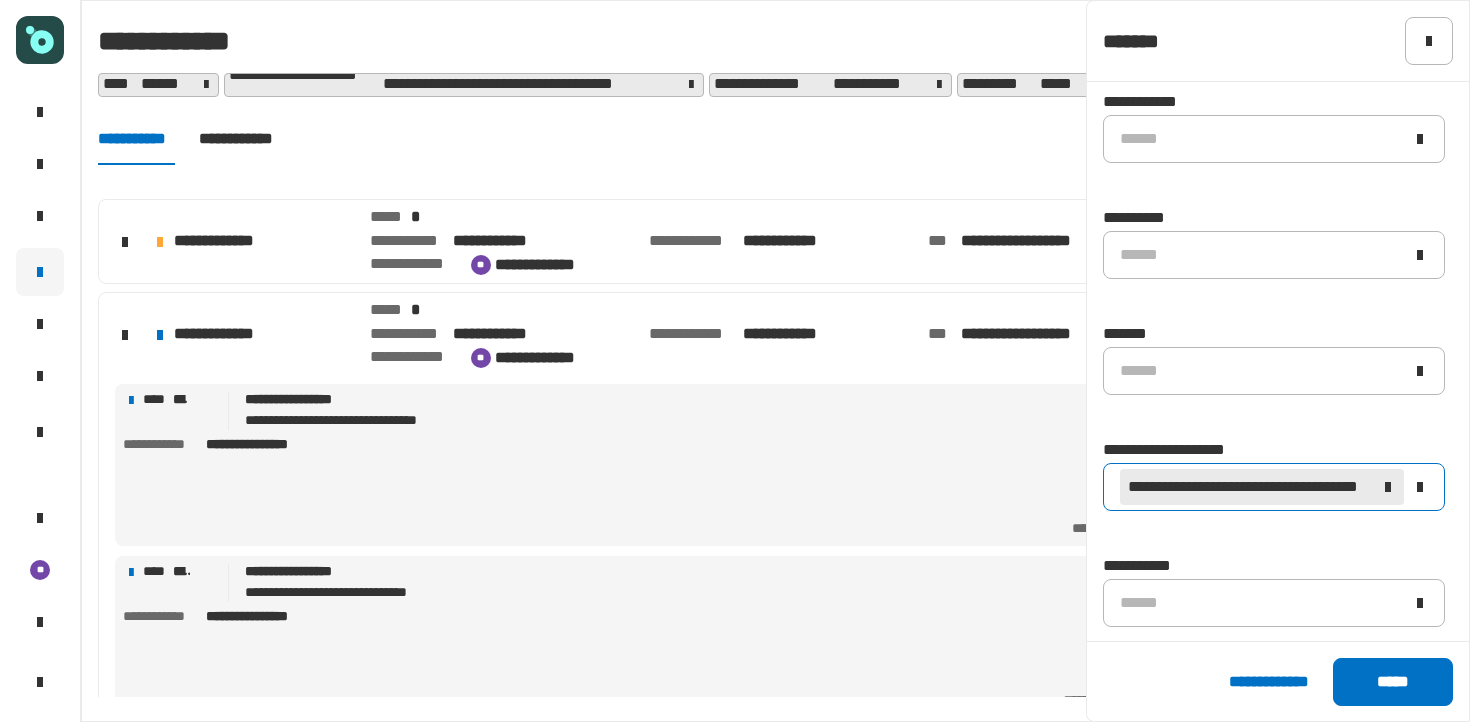 click on "**********" 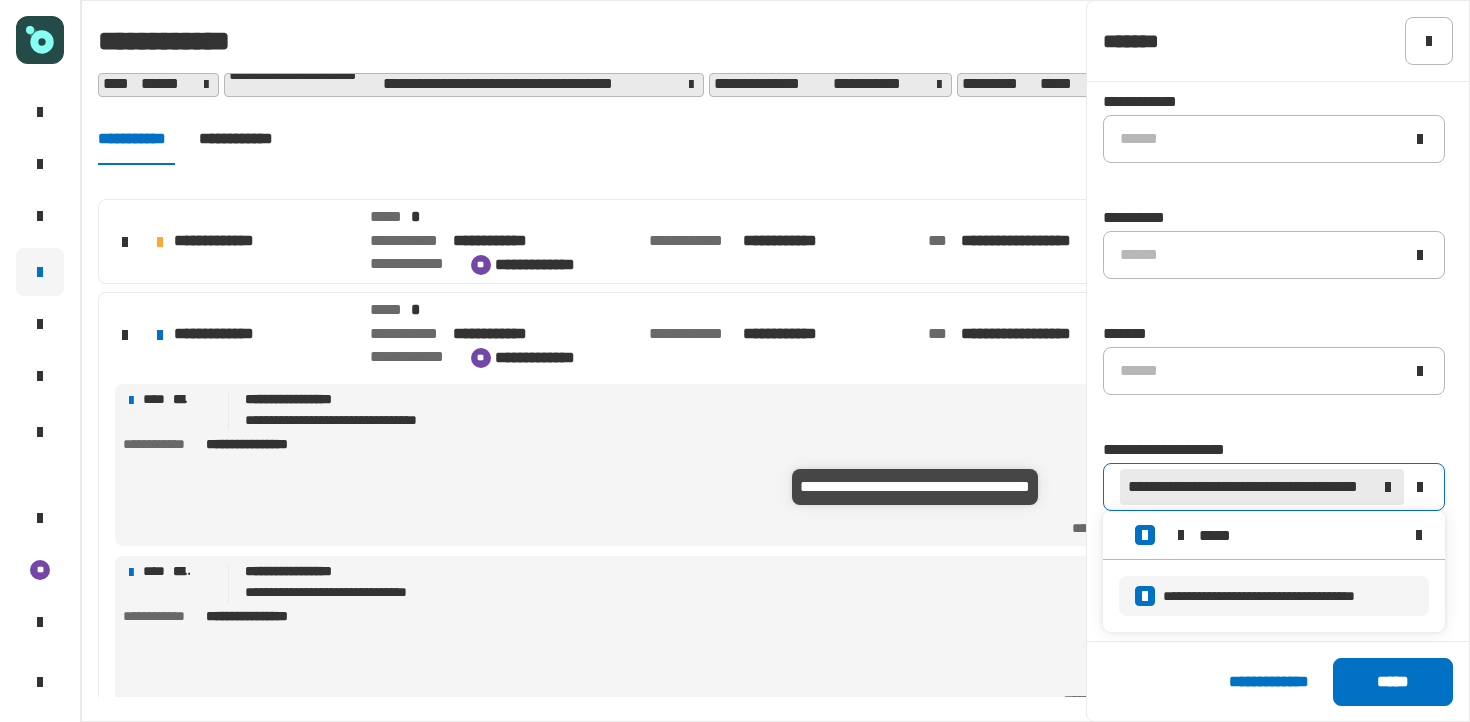 click 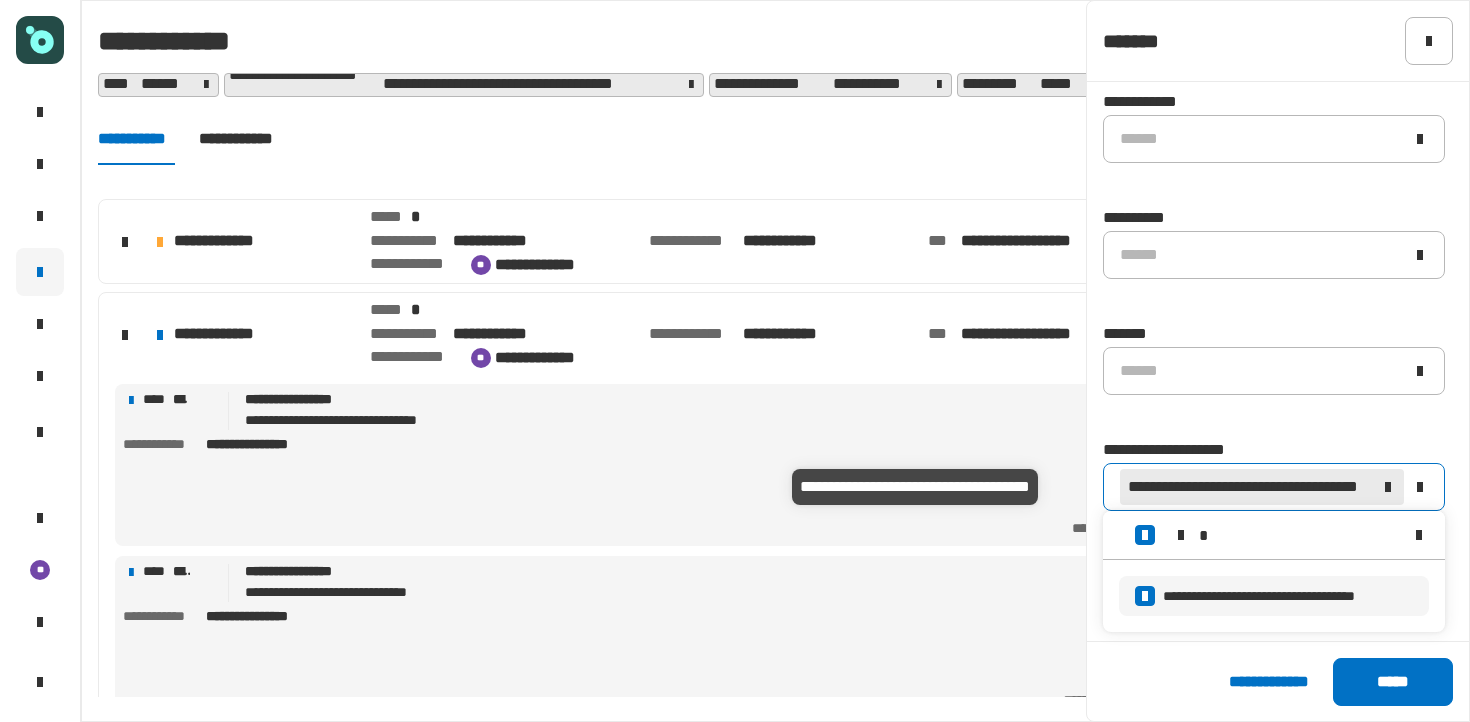 type 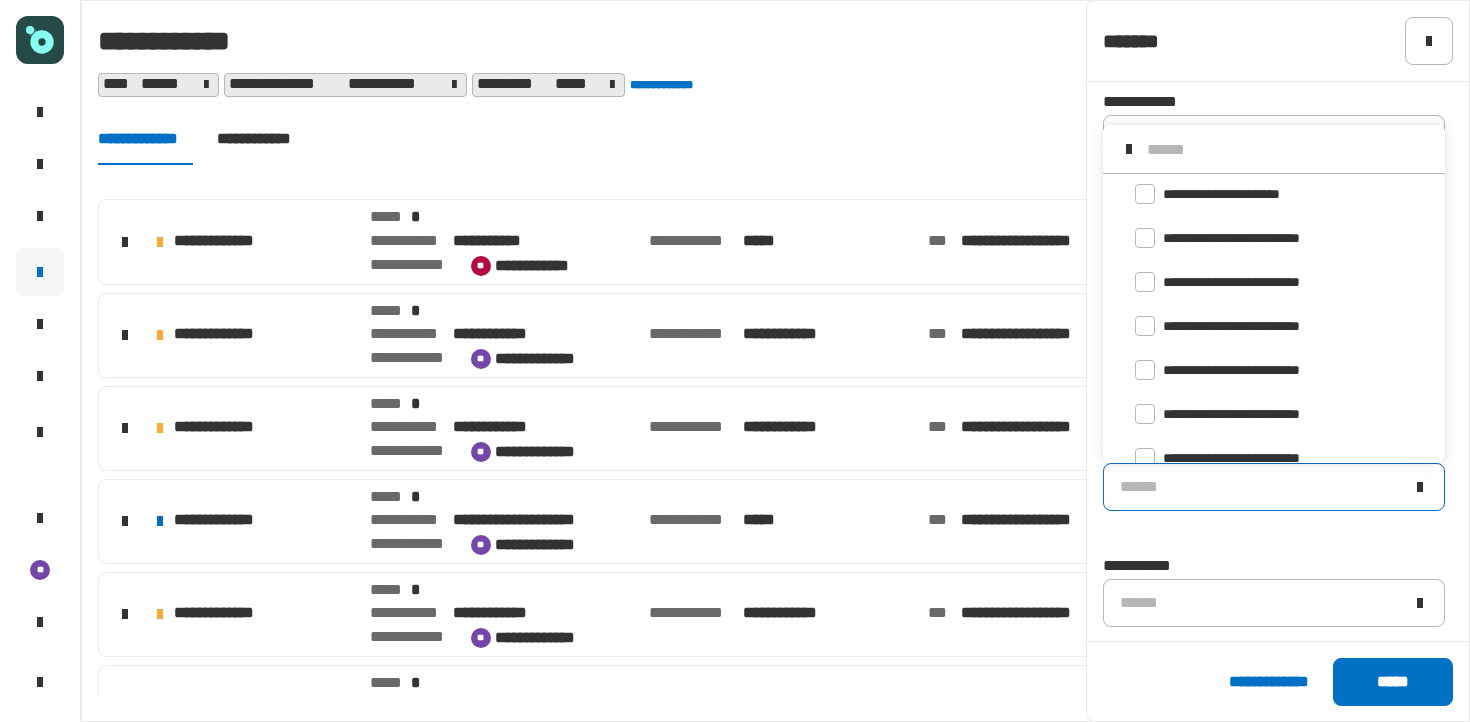 scroll, scrollTop: 16, scrollLeft: 0, axis: vertical 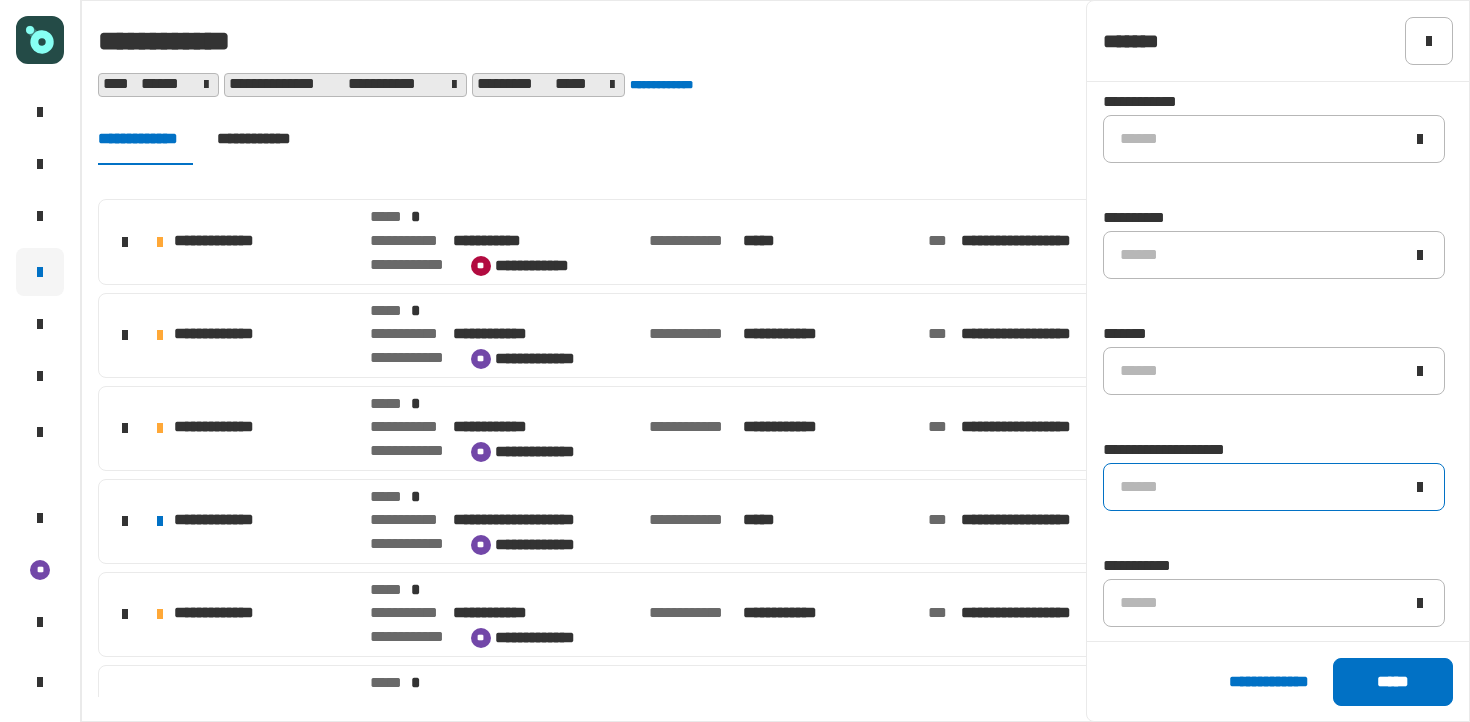 click on "******" 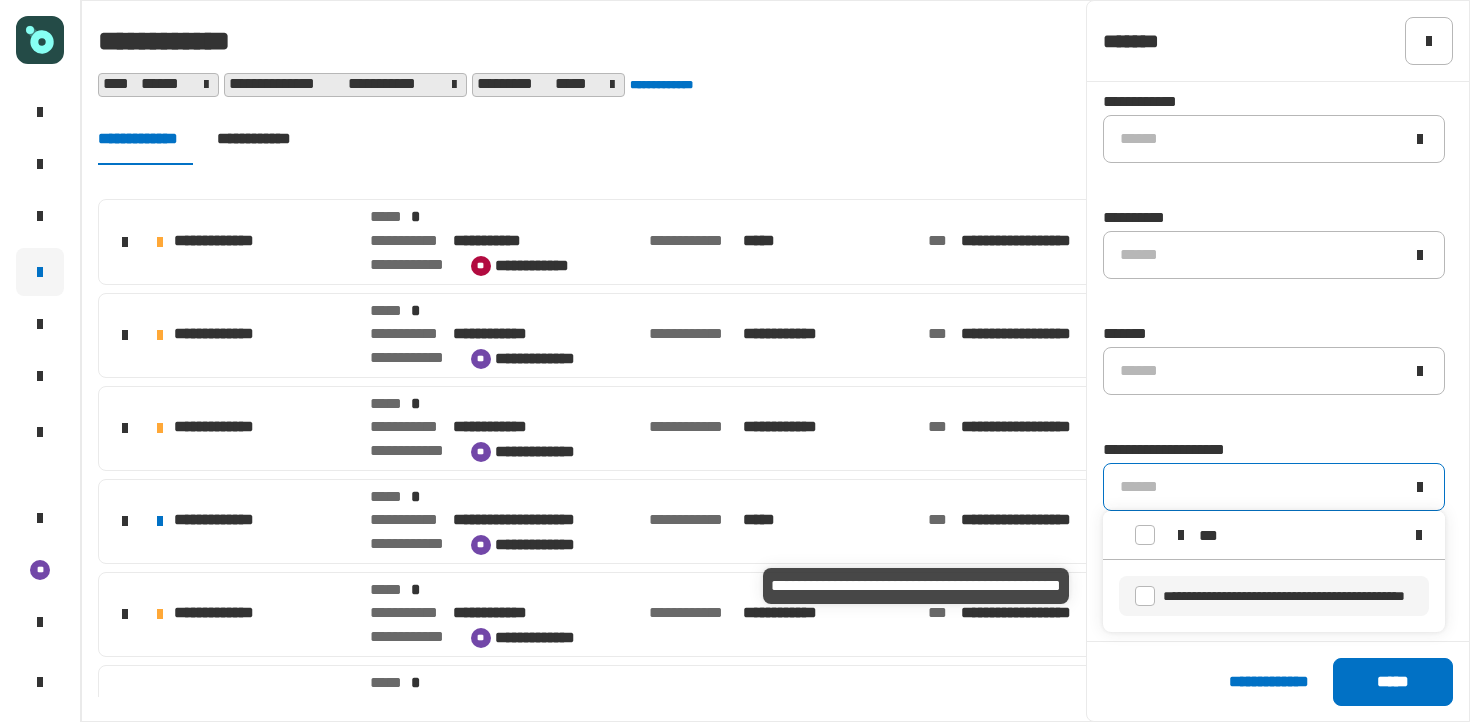 type on "***" 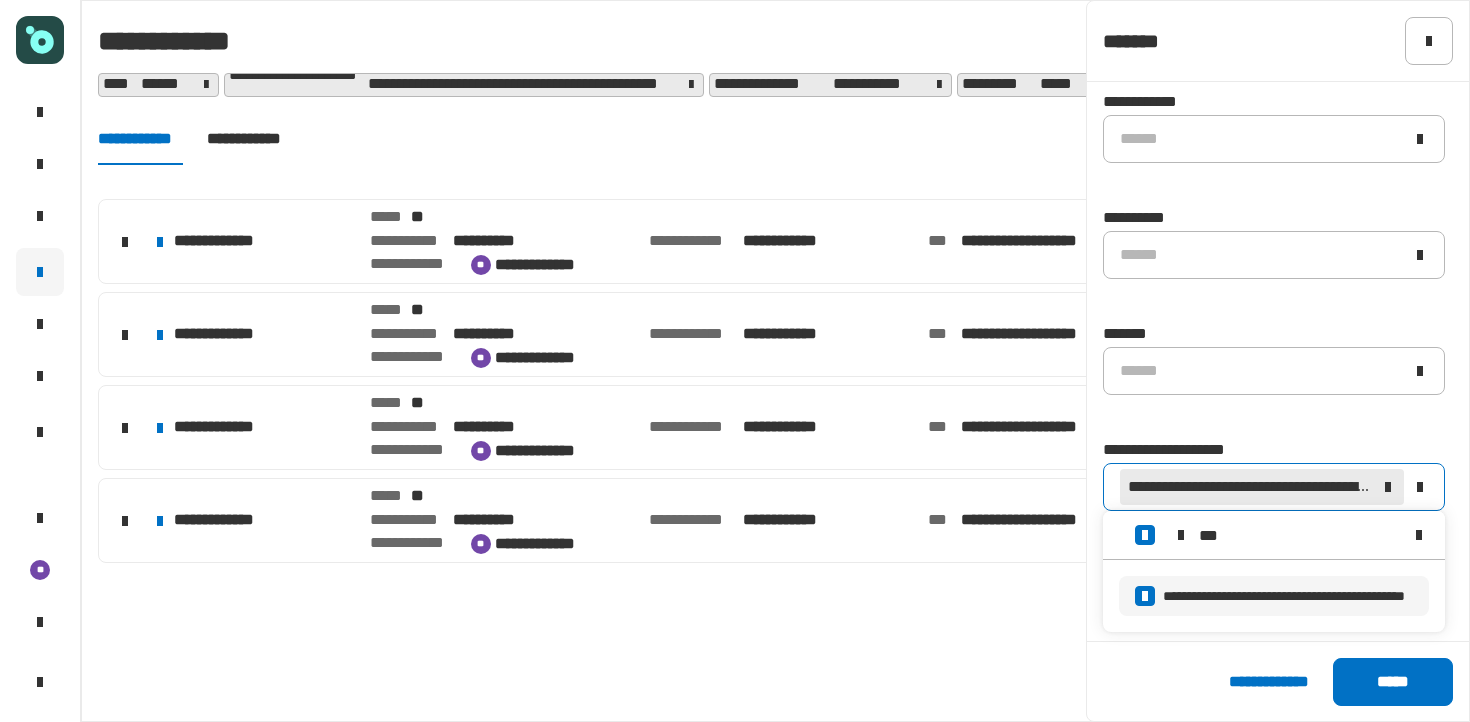 click 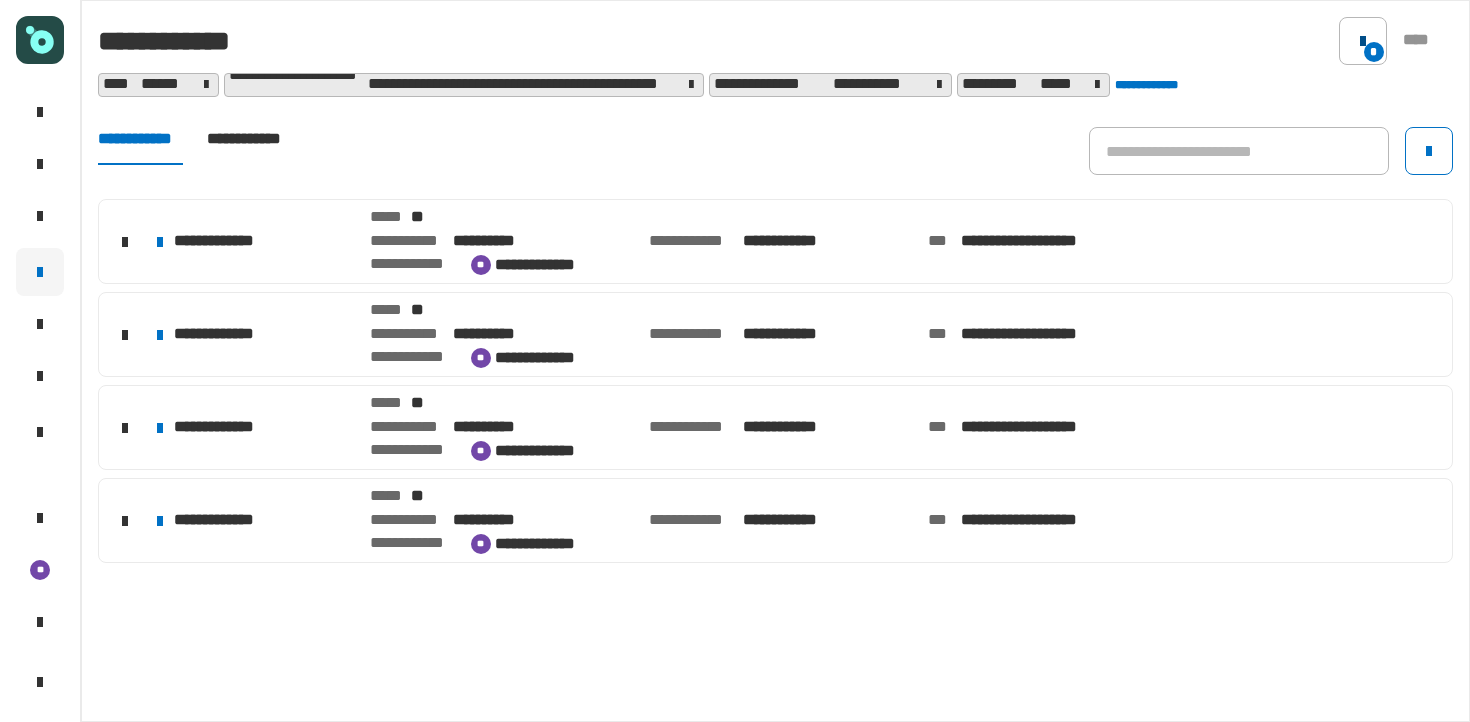 click on "*" 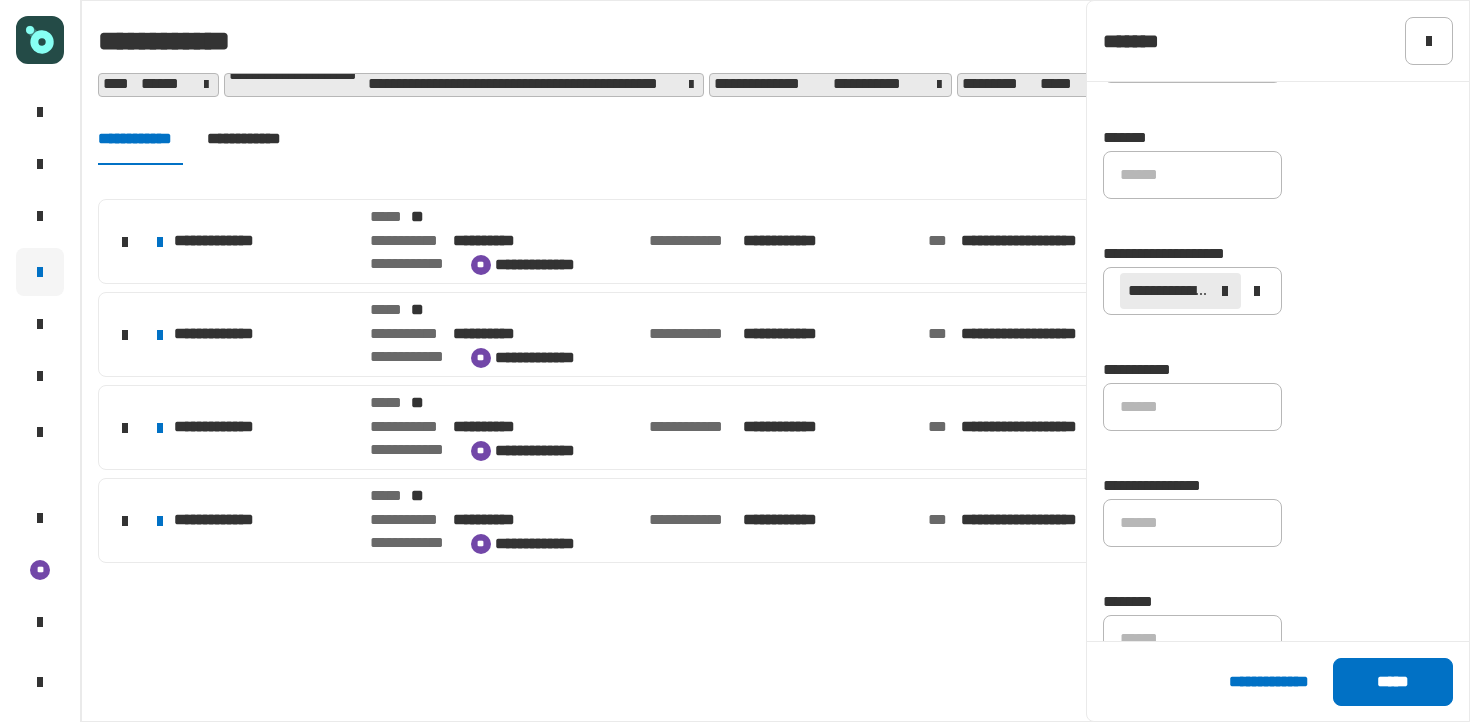 scroll, scrollTop: 821, scrollLeft: 0, axis: vertical 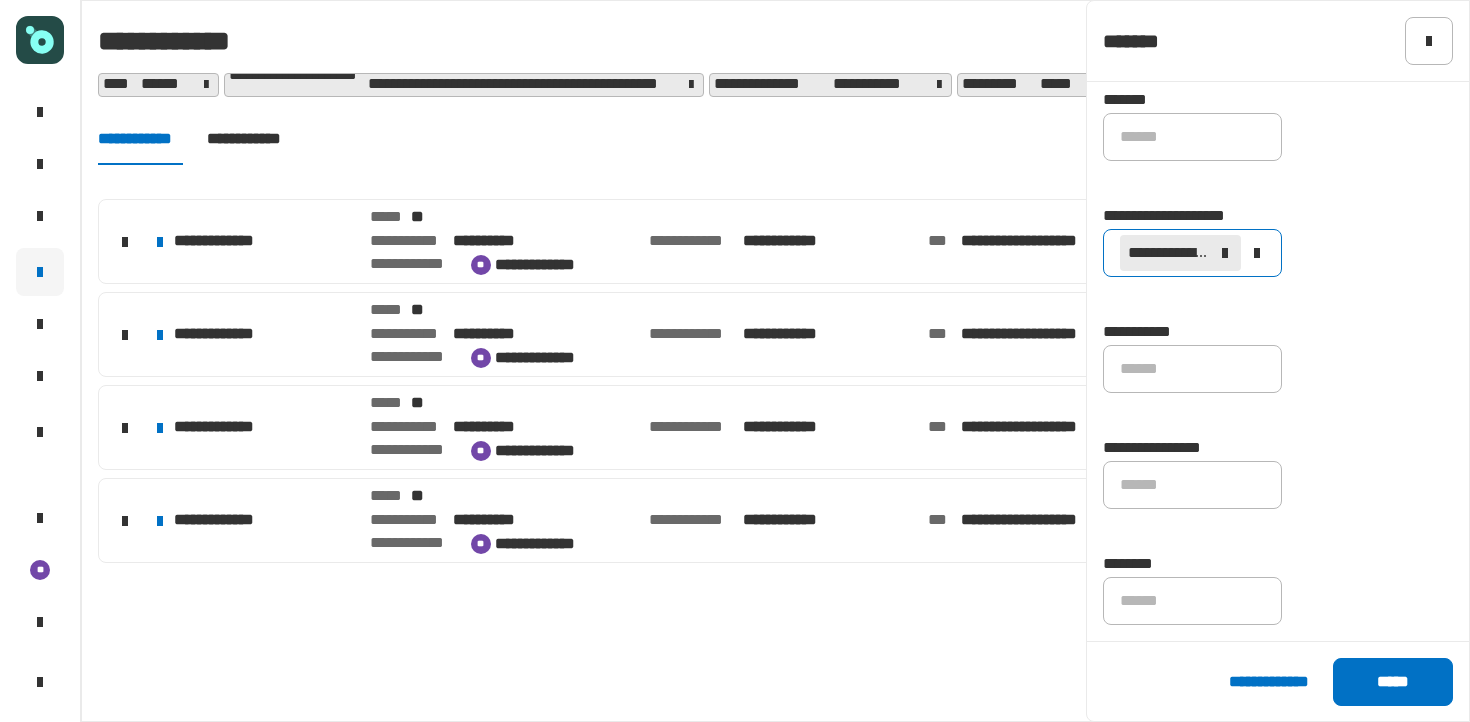 click 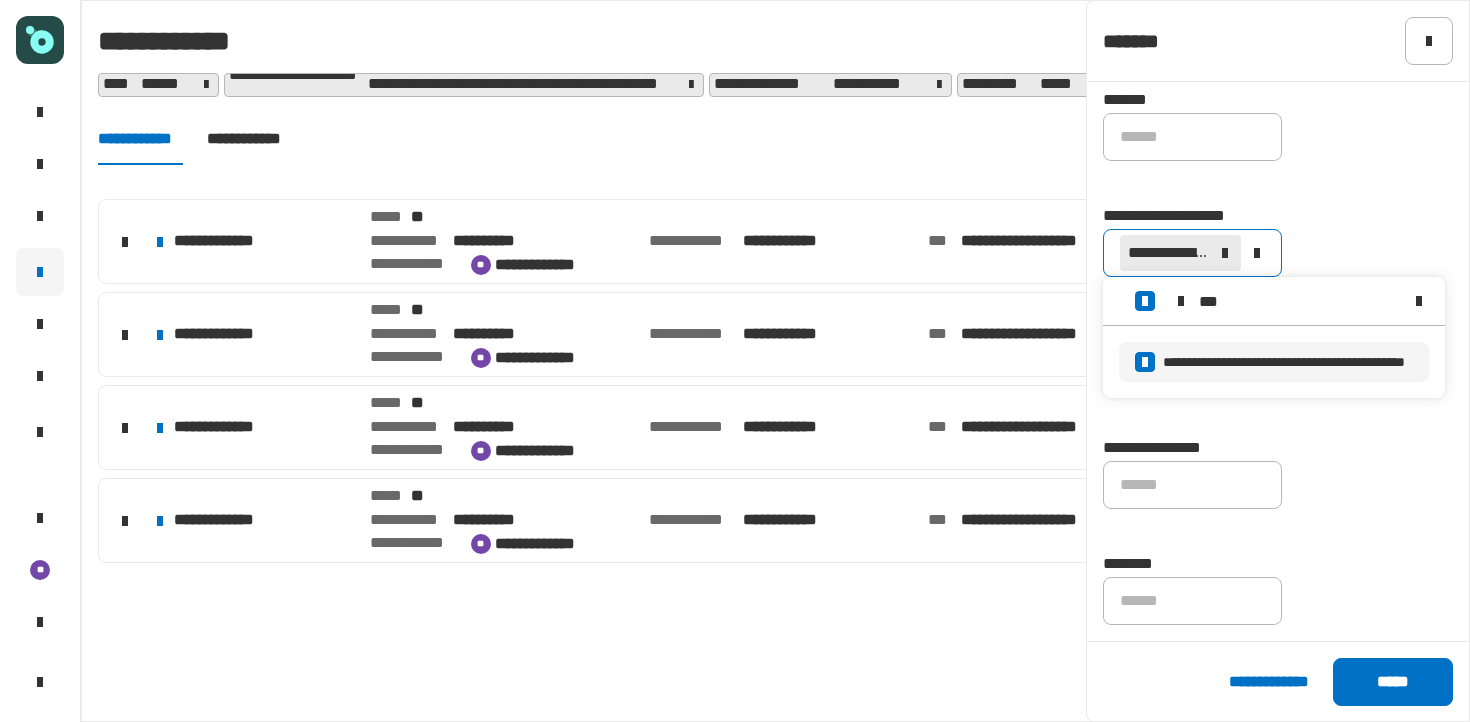 click 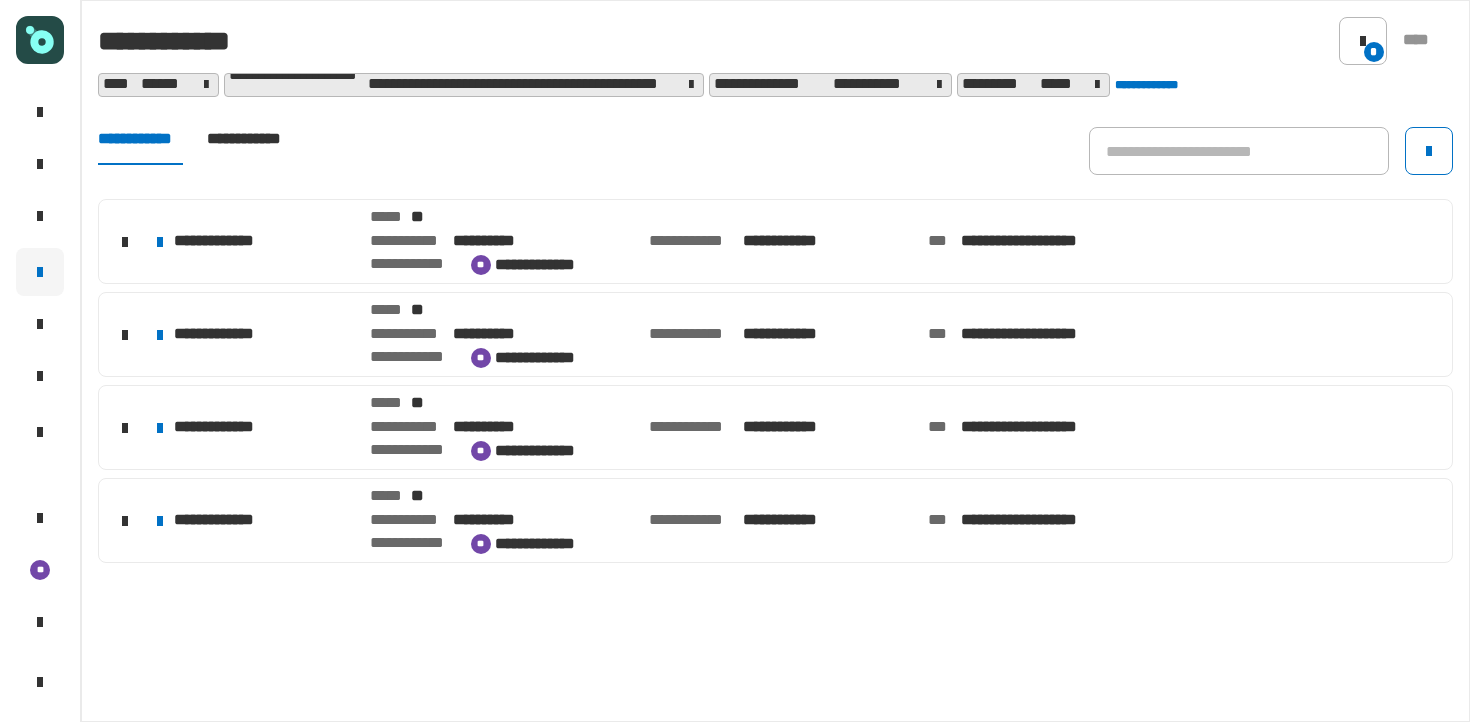scroll, scrollTop: 803, scrollLeft: 0, axis: vertical 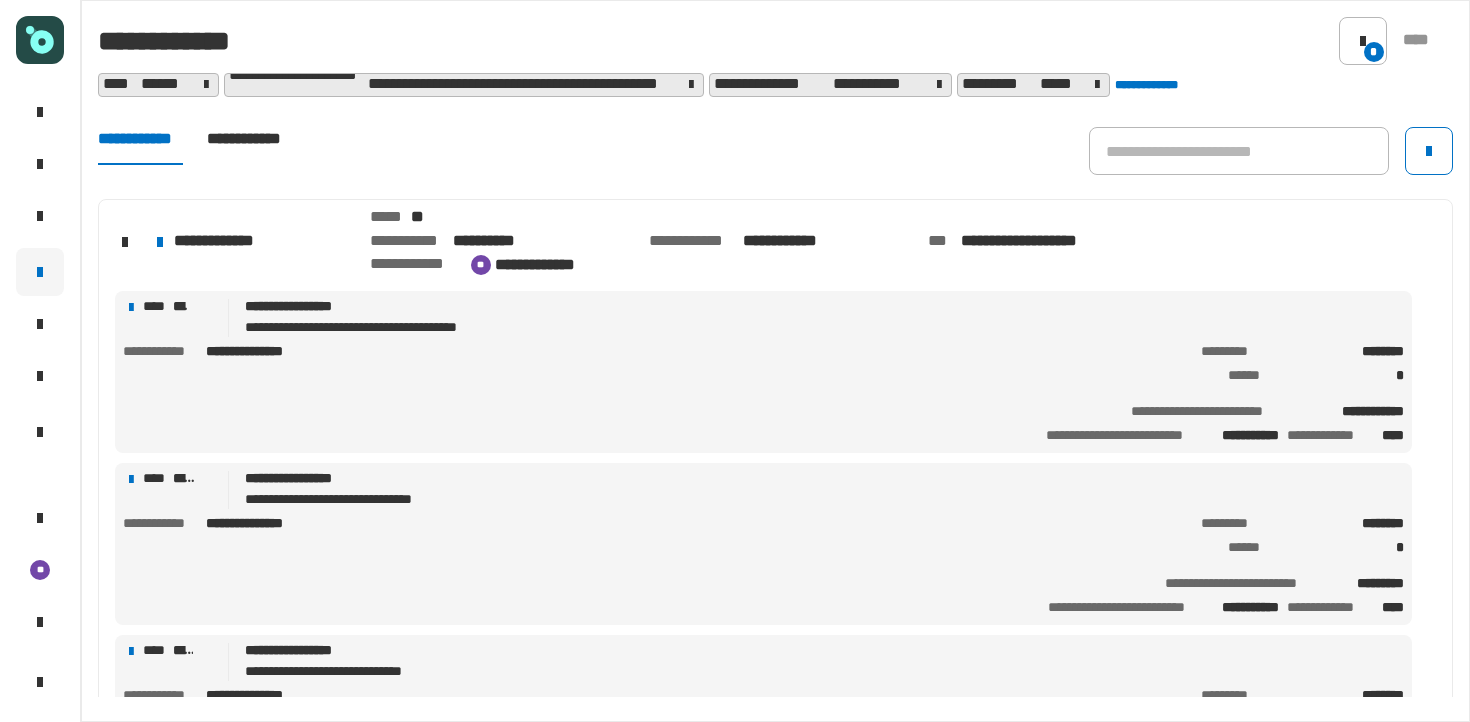 click on "**********" 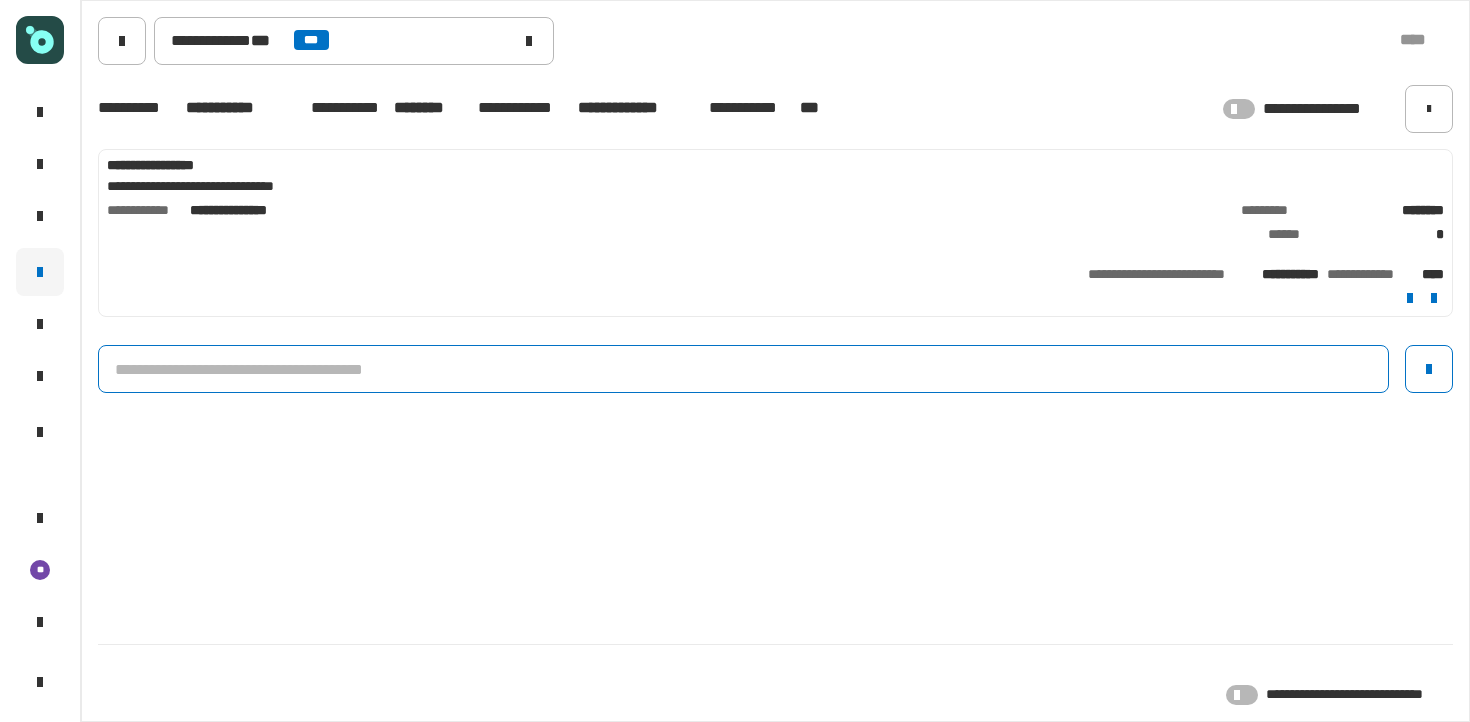 click 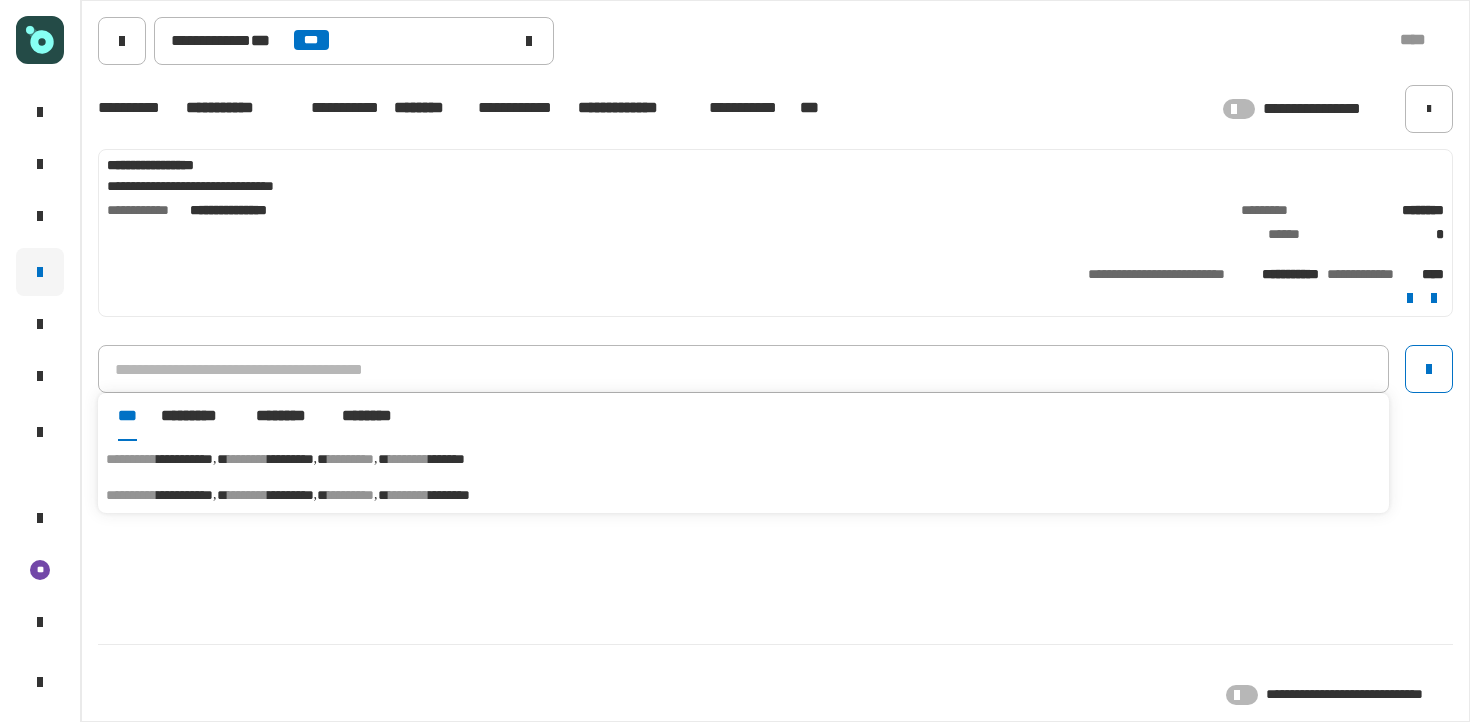 click on "*" at bounding box center (374, 459) 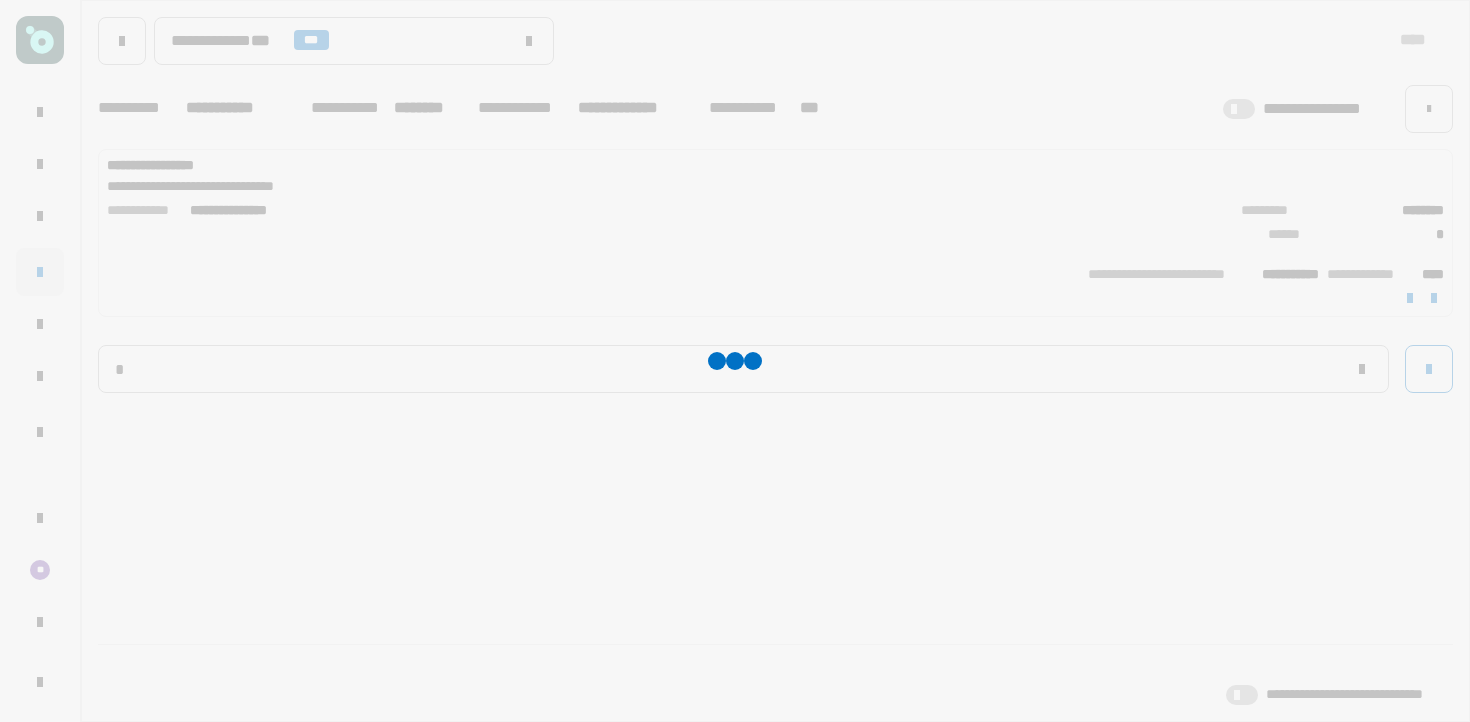 type on "**********" 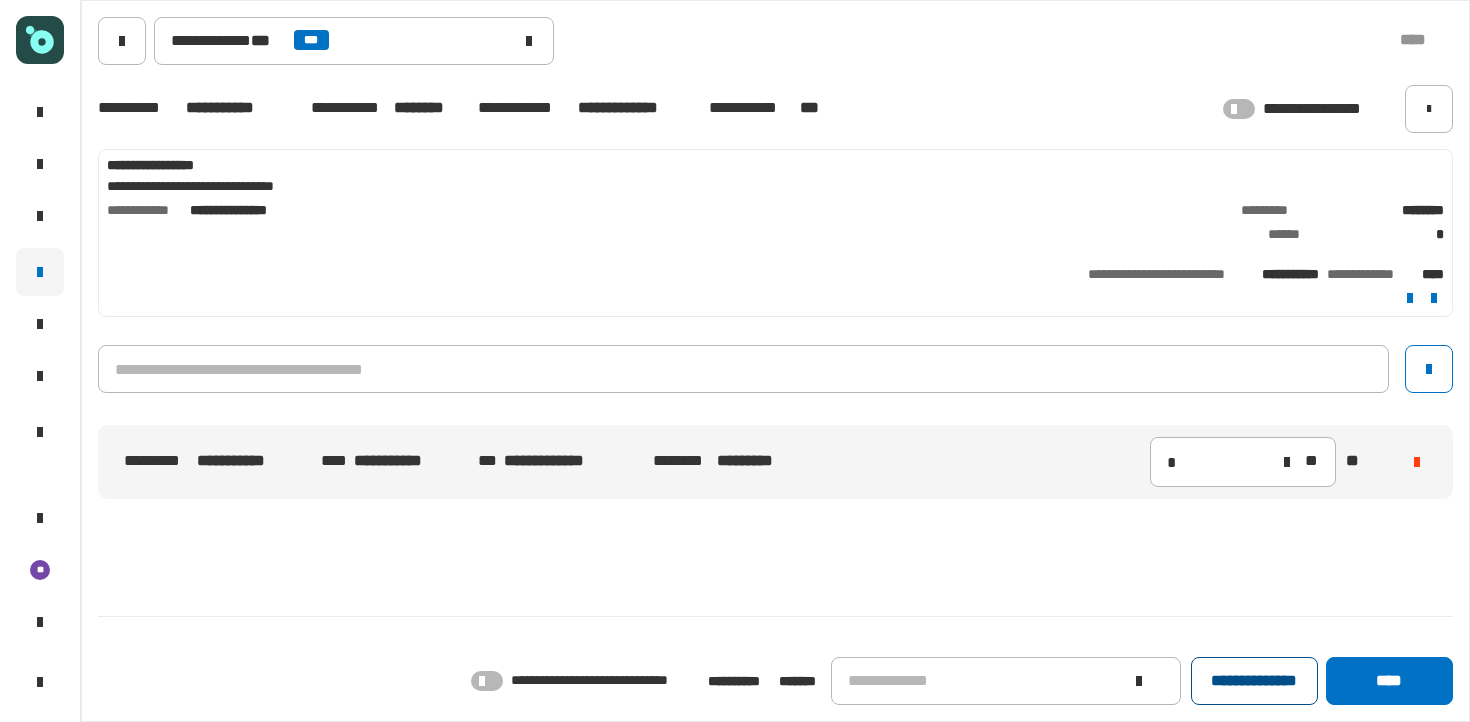 click on "**********" 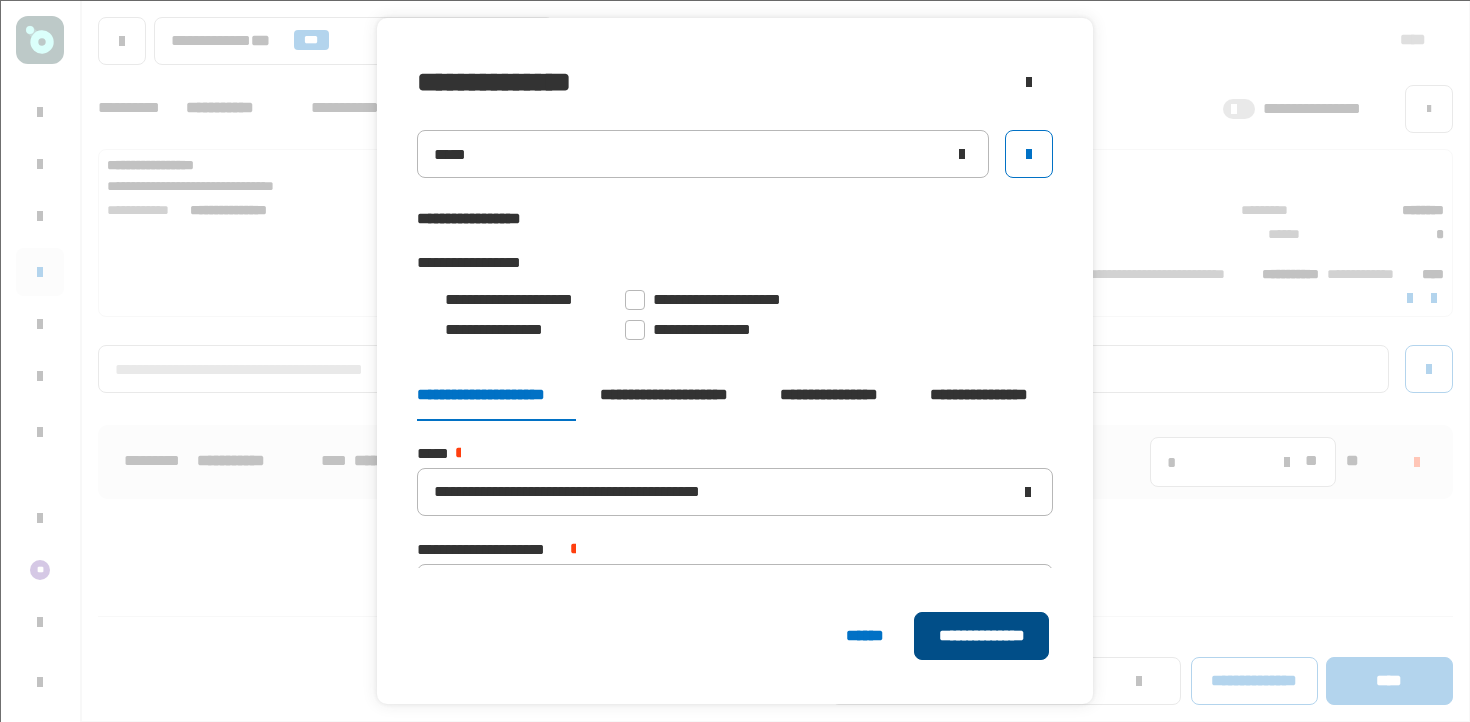 click on "**********" 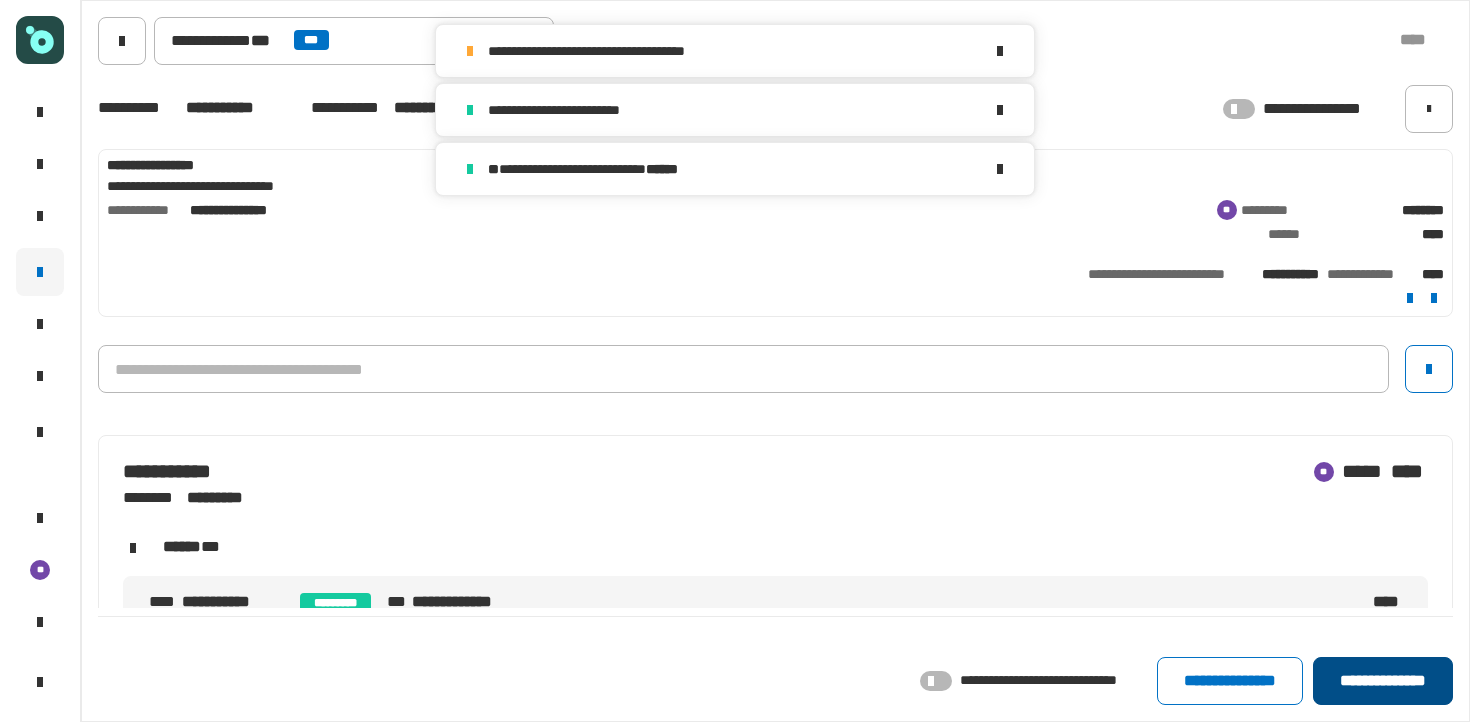 click on "**********" 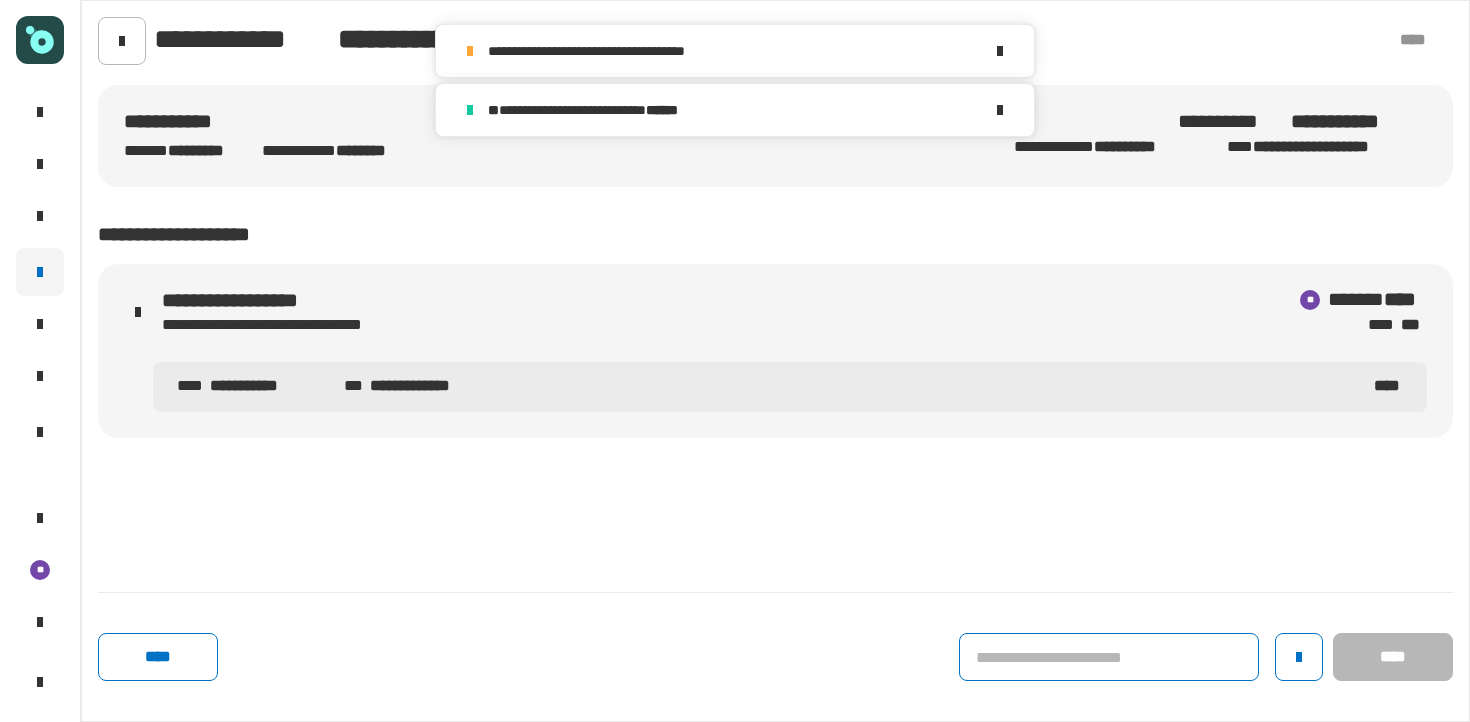 click 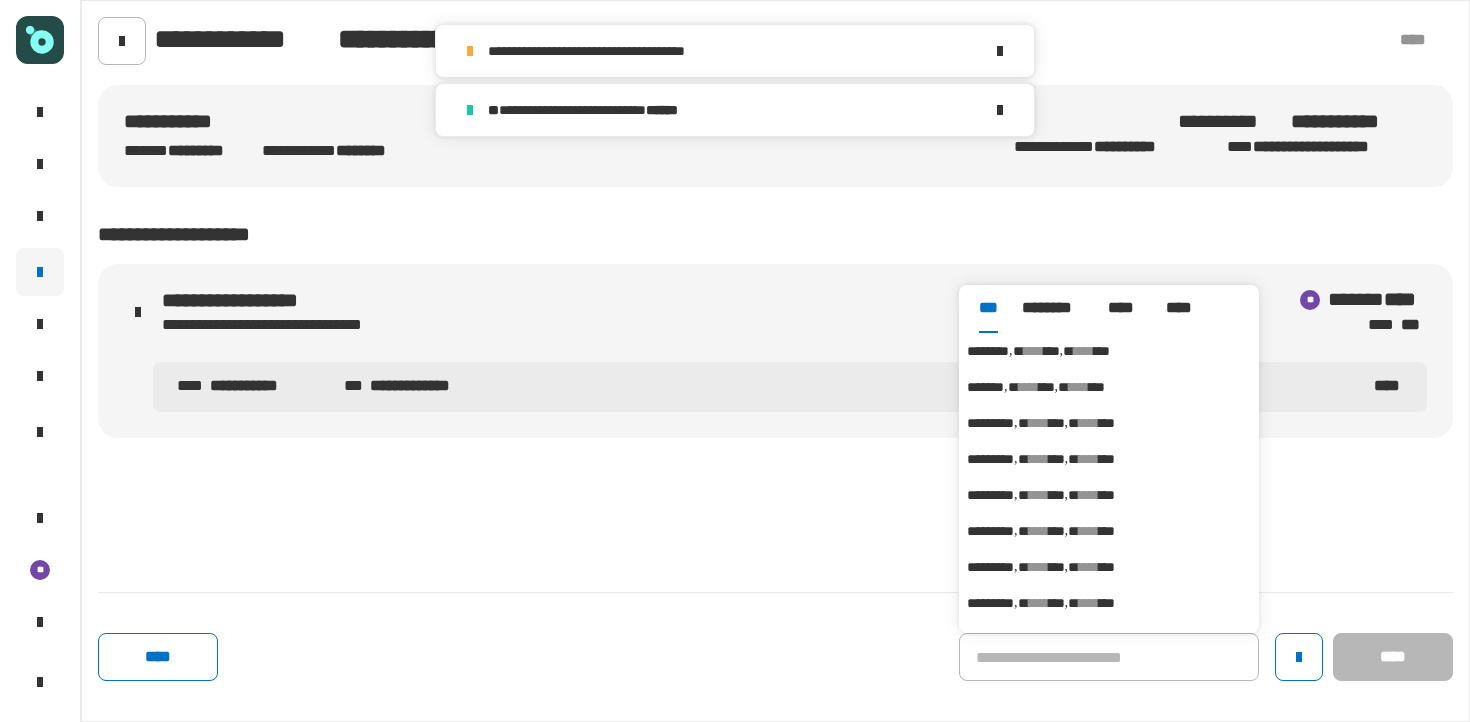 click on "****" at bounding box center [1084, 351] 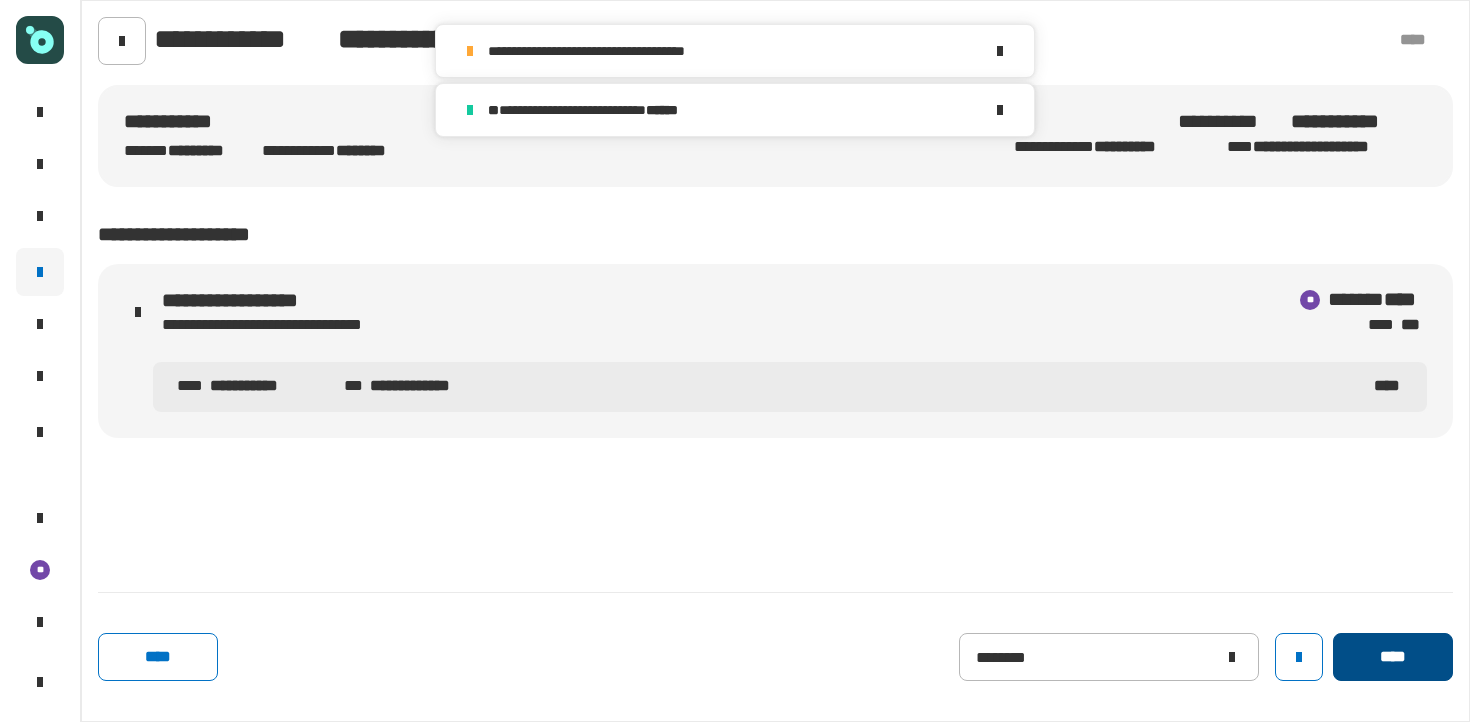 click on "****" 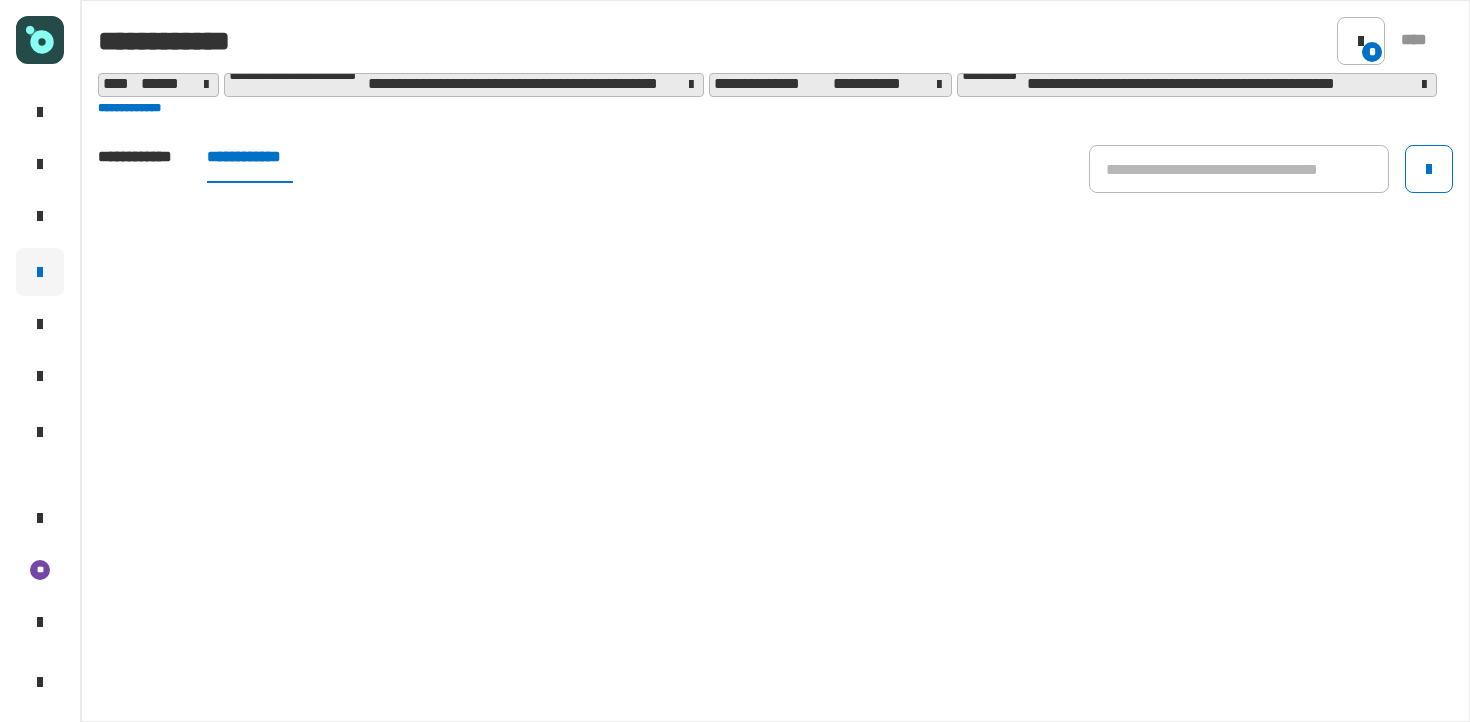 click on "**********" 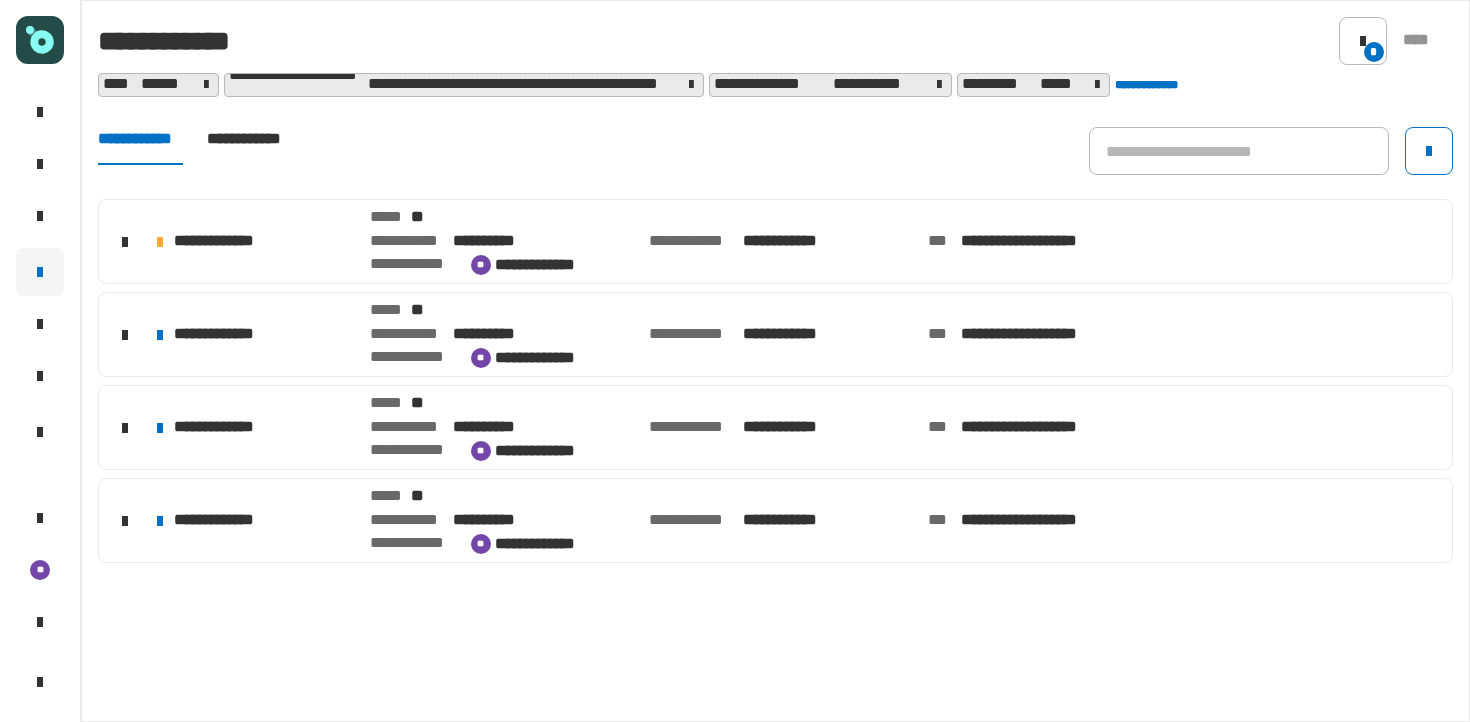click on "**********" 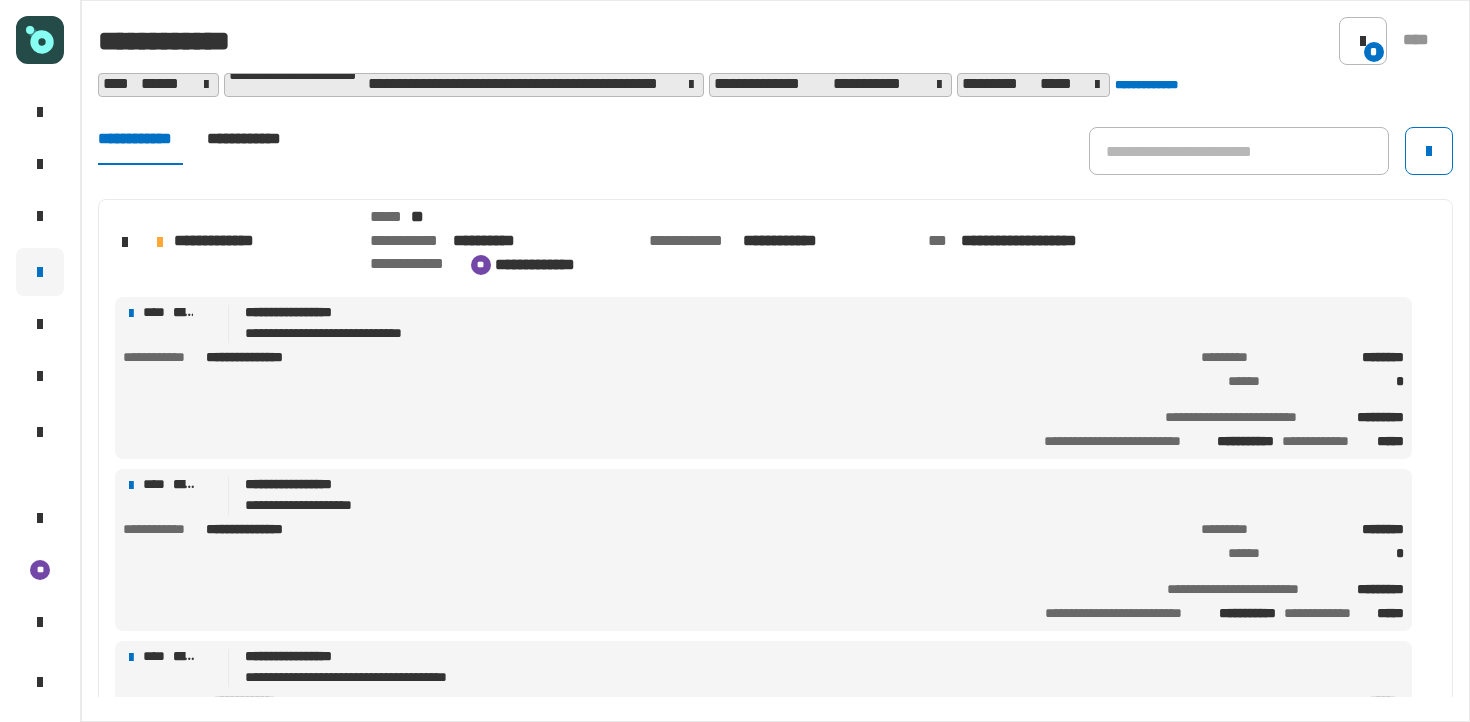 scroll, scrollTop: 128, scrollLeft: 0, axis: vertical 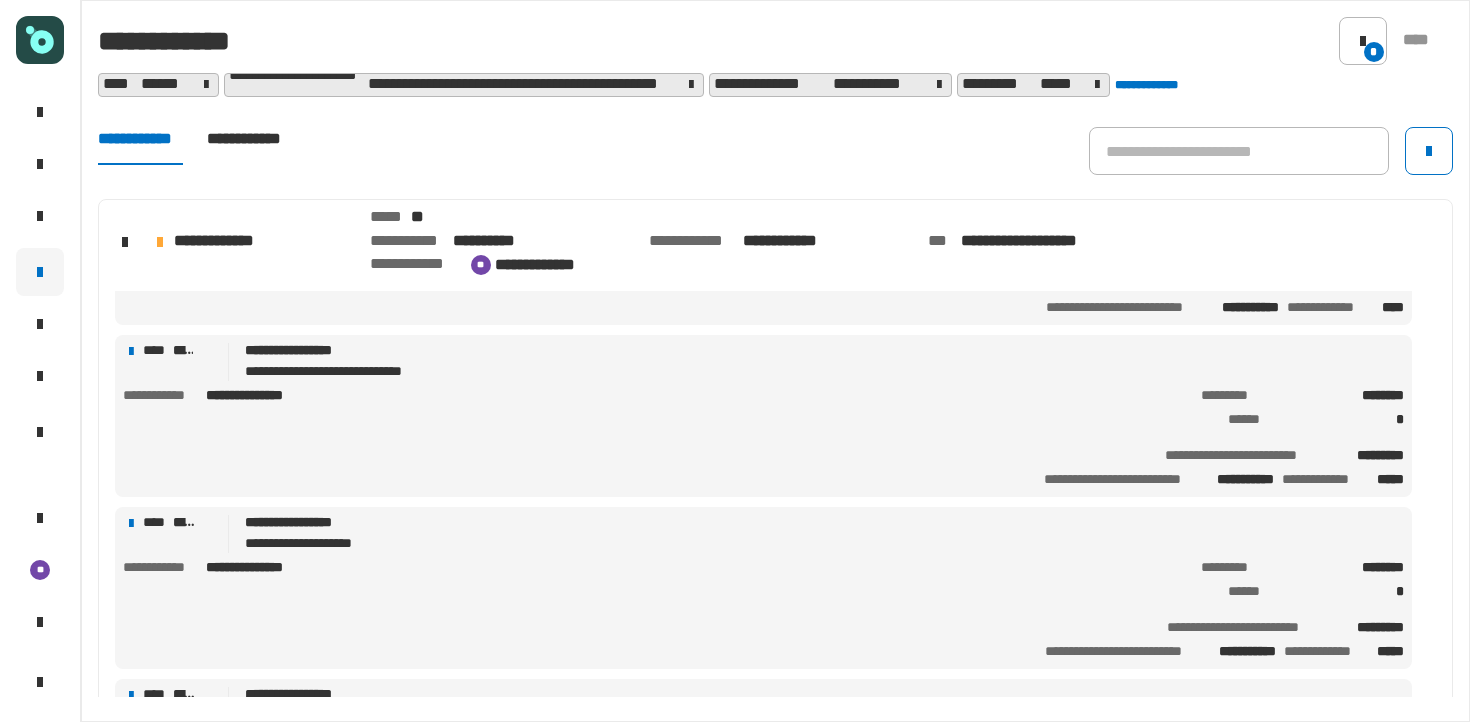 click on "**********" 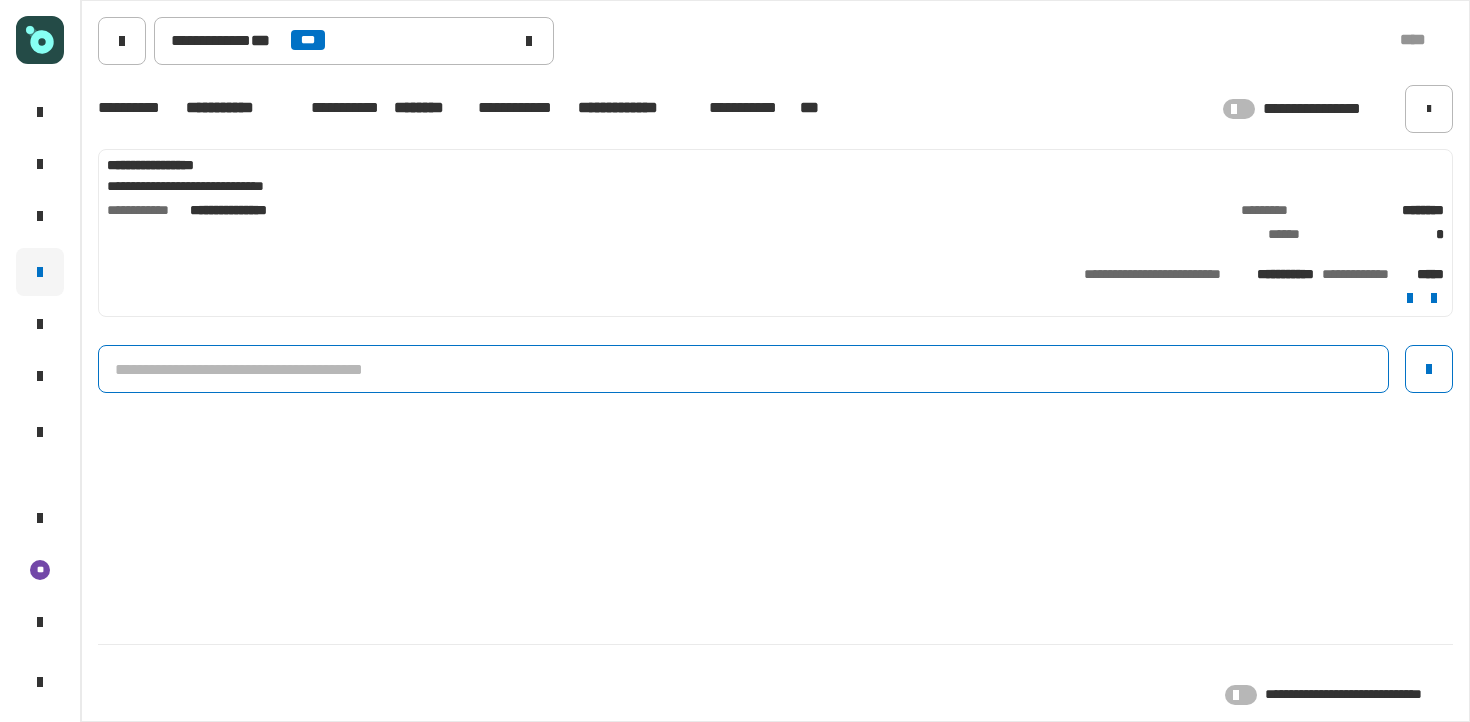 click 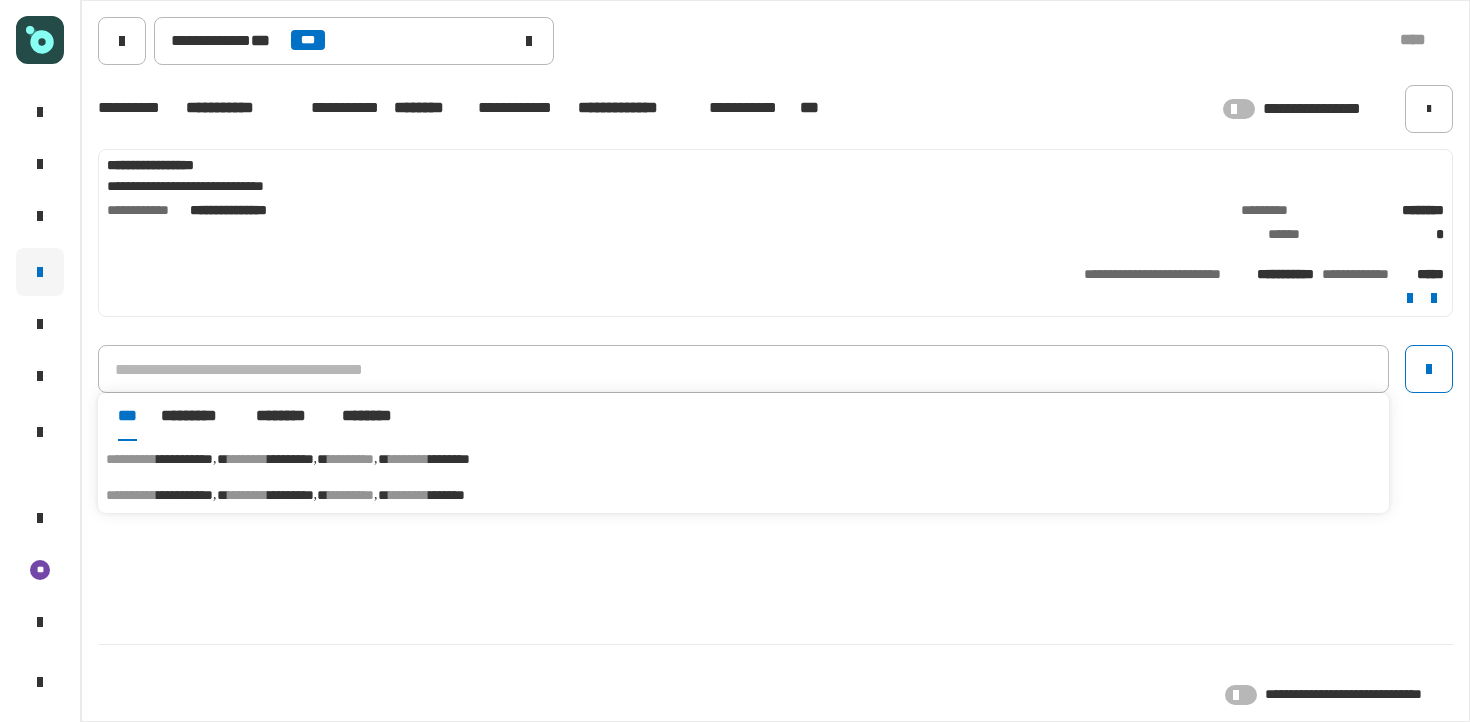 click on "********" at bounding box center (351, 459) 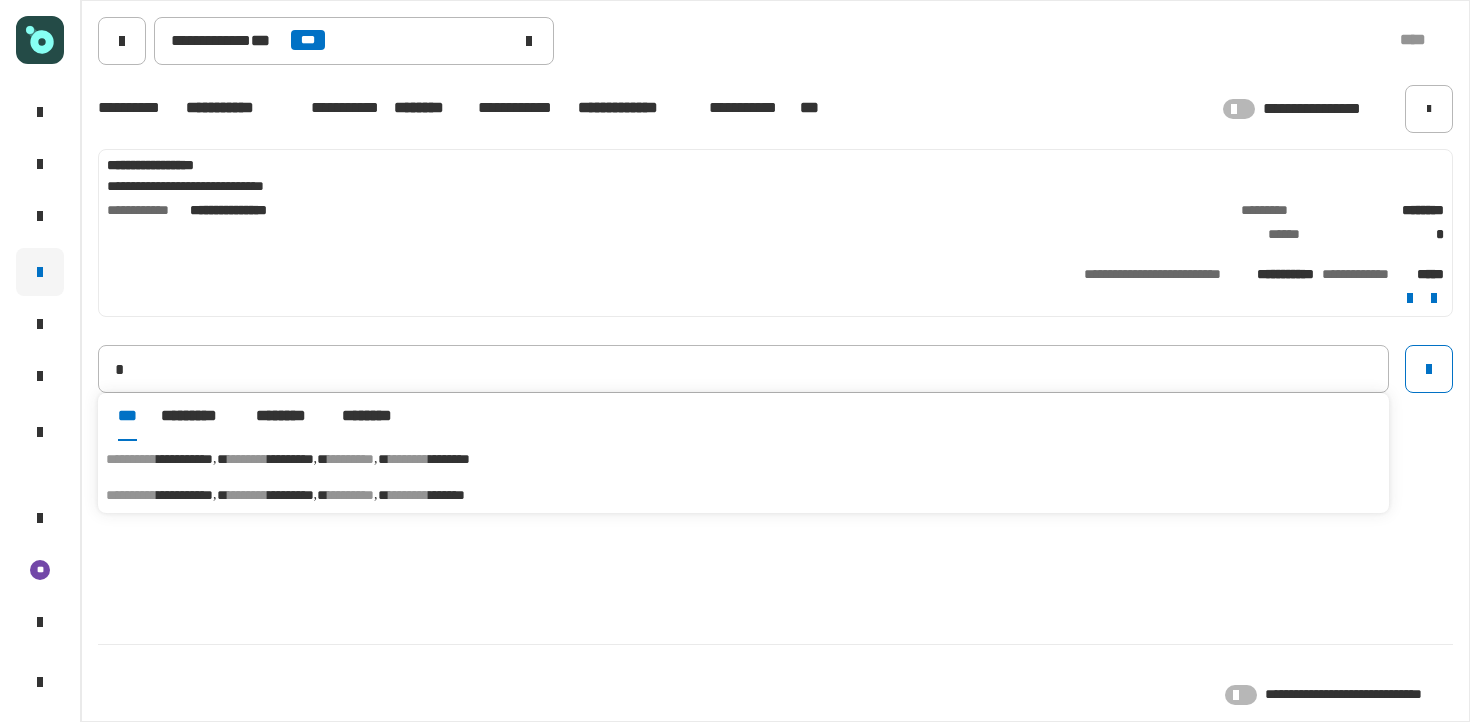 type on "**********" 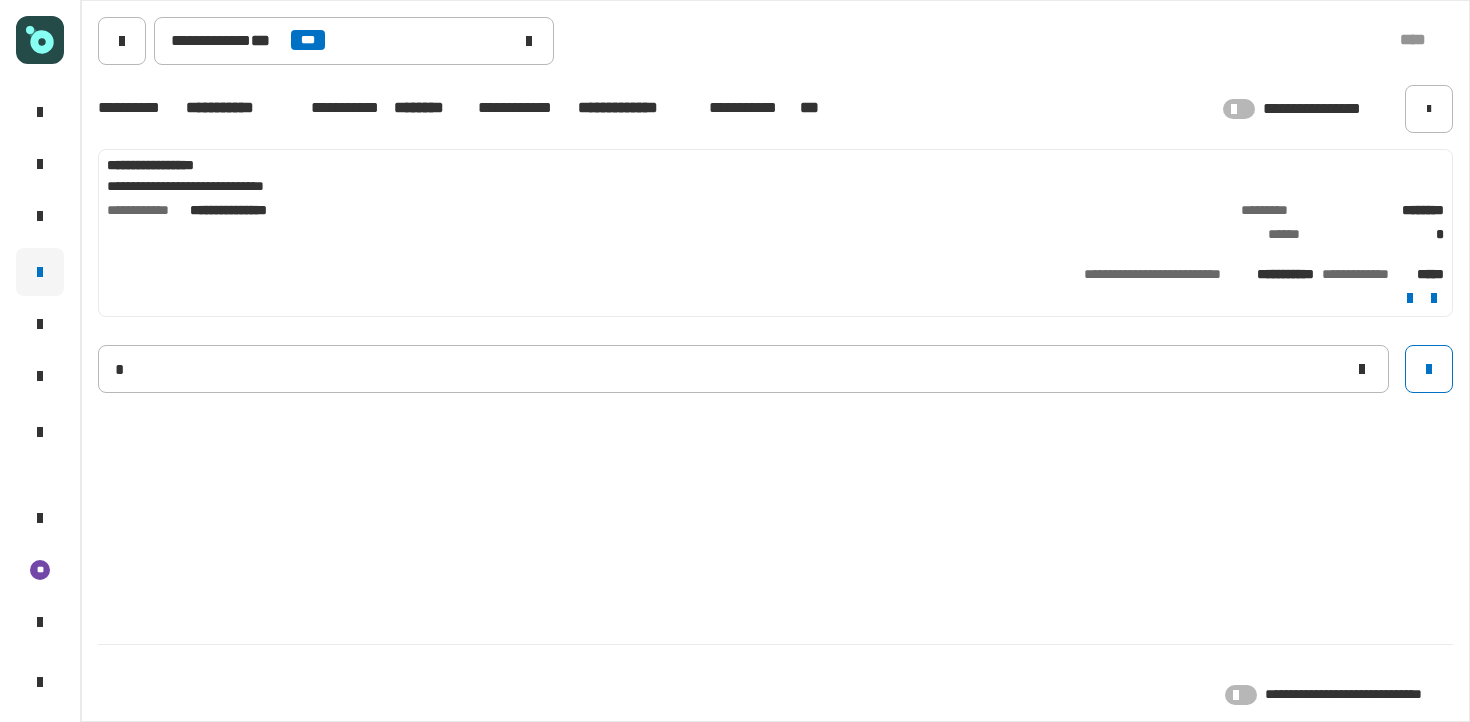 type 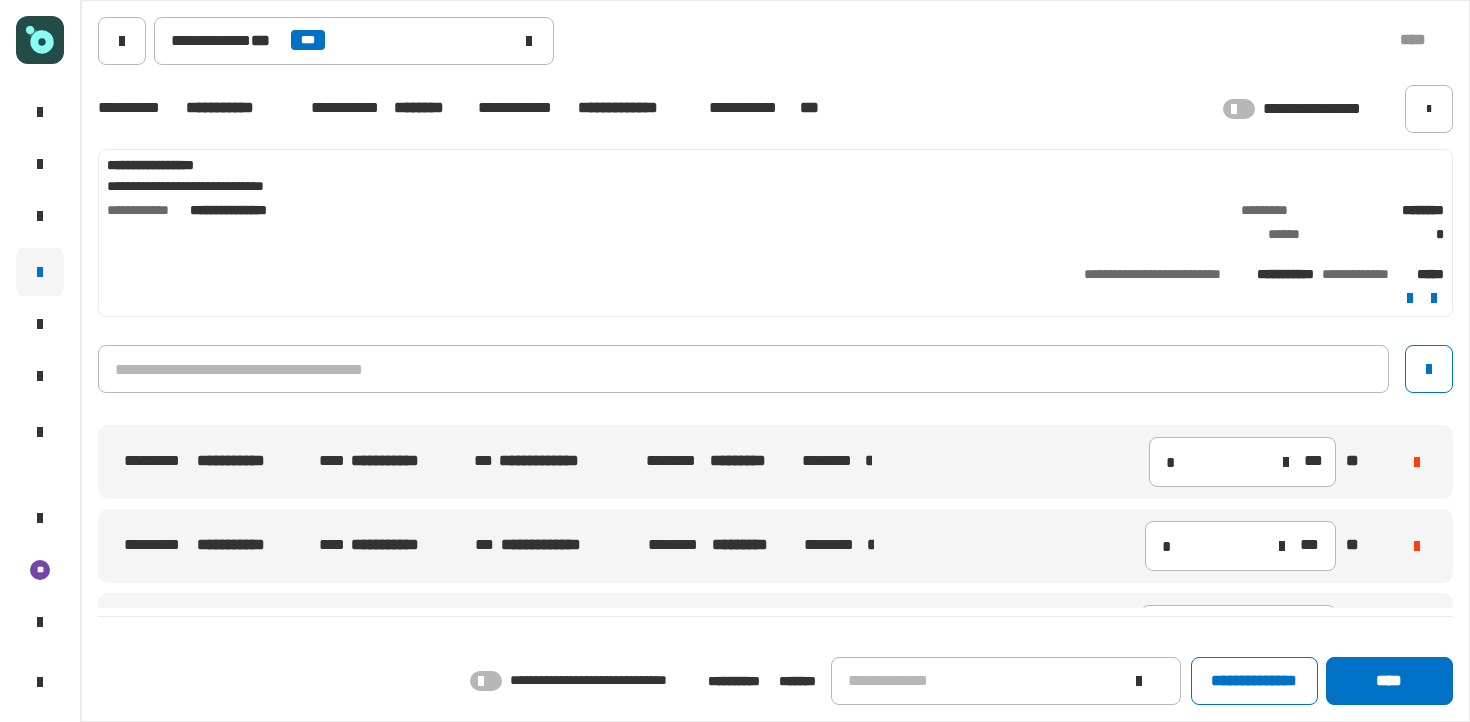 click 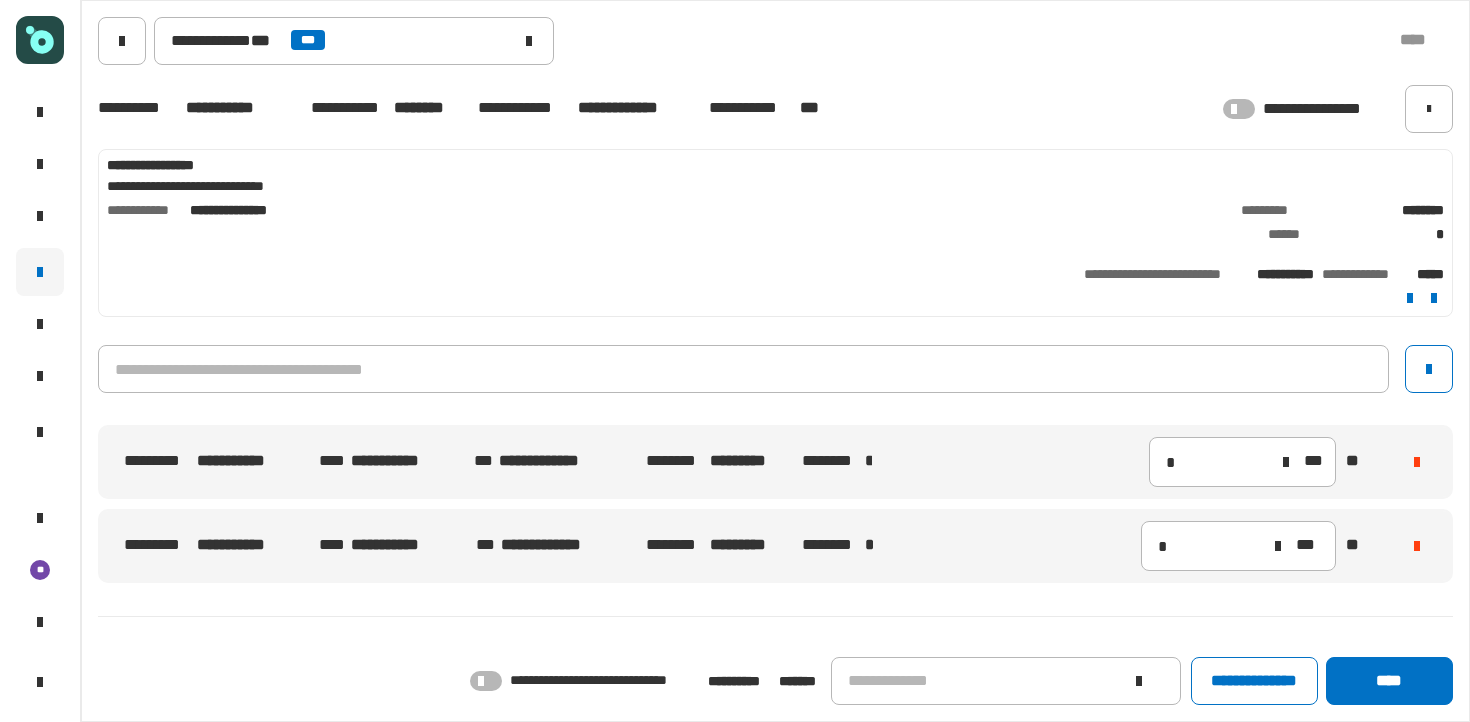 click 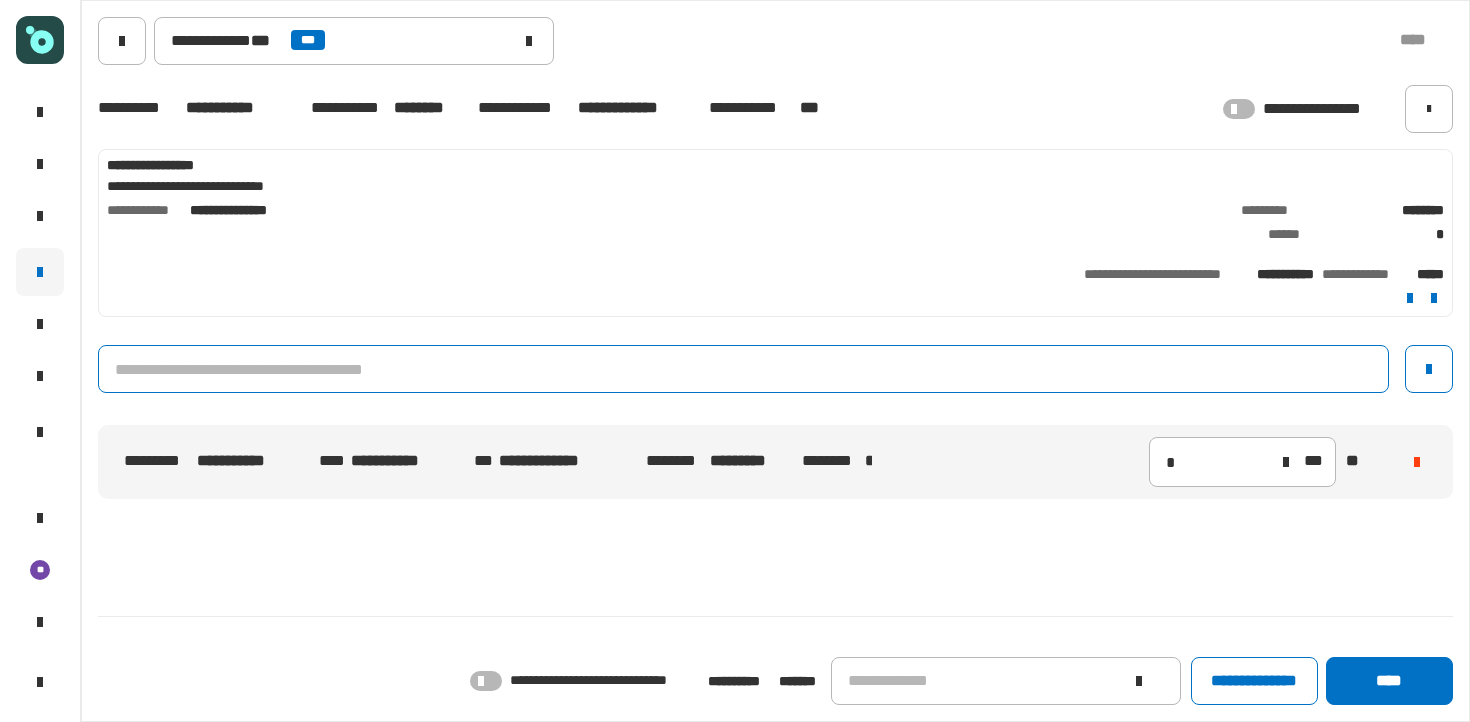 click 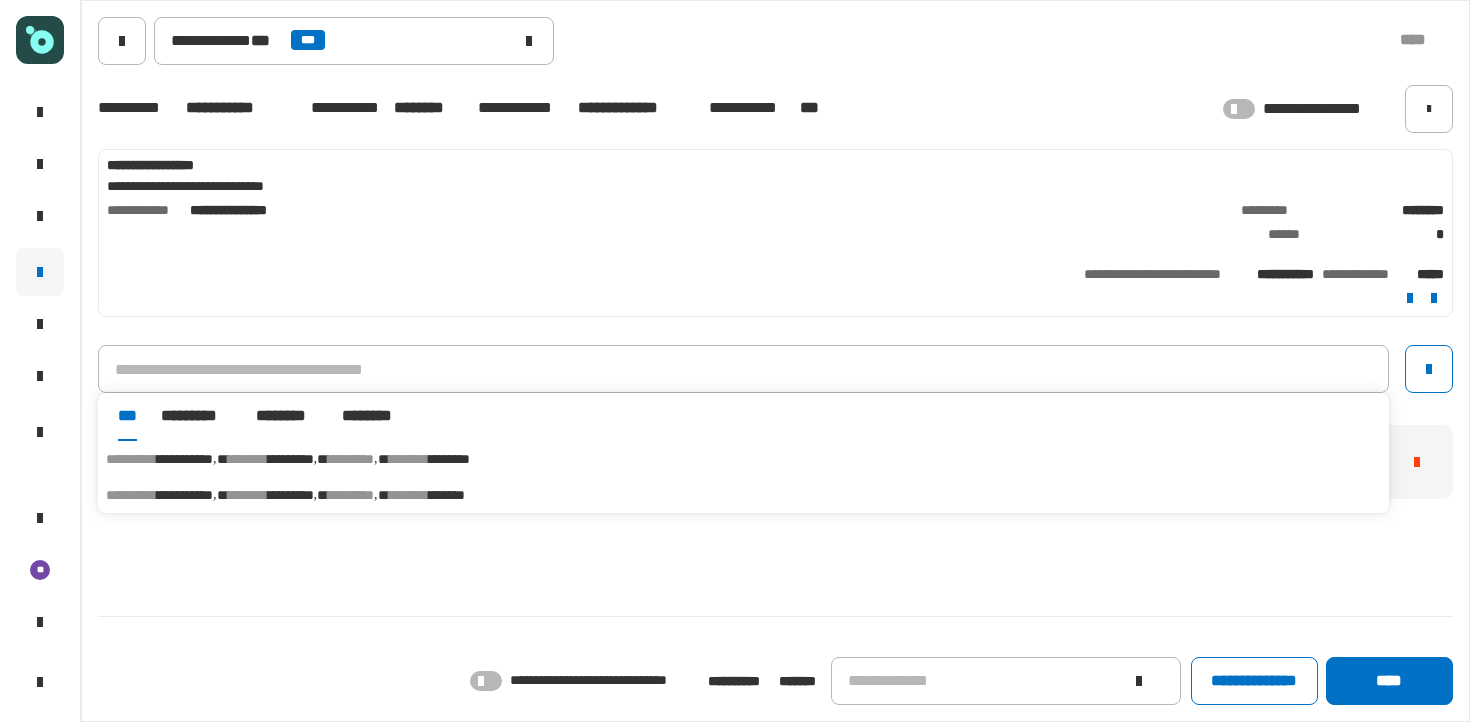 click on "**********" 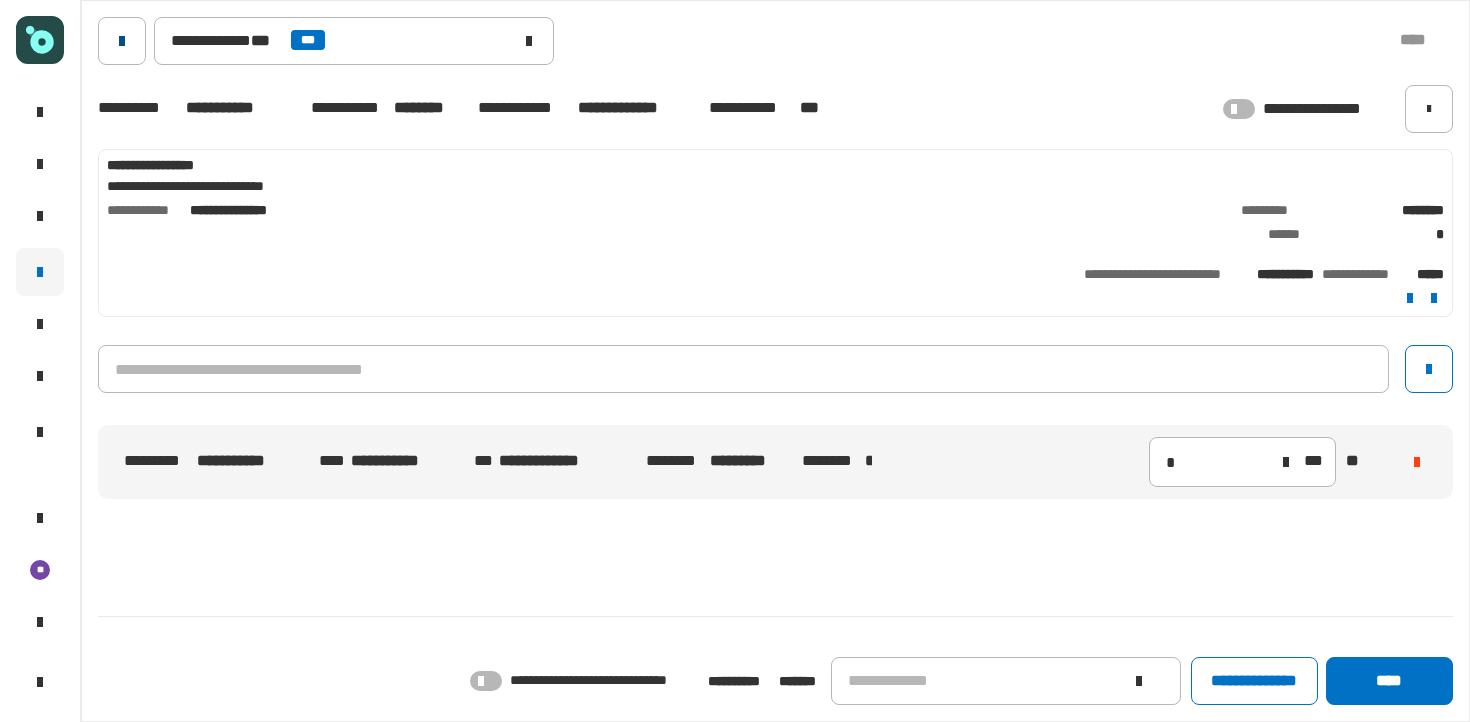click 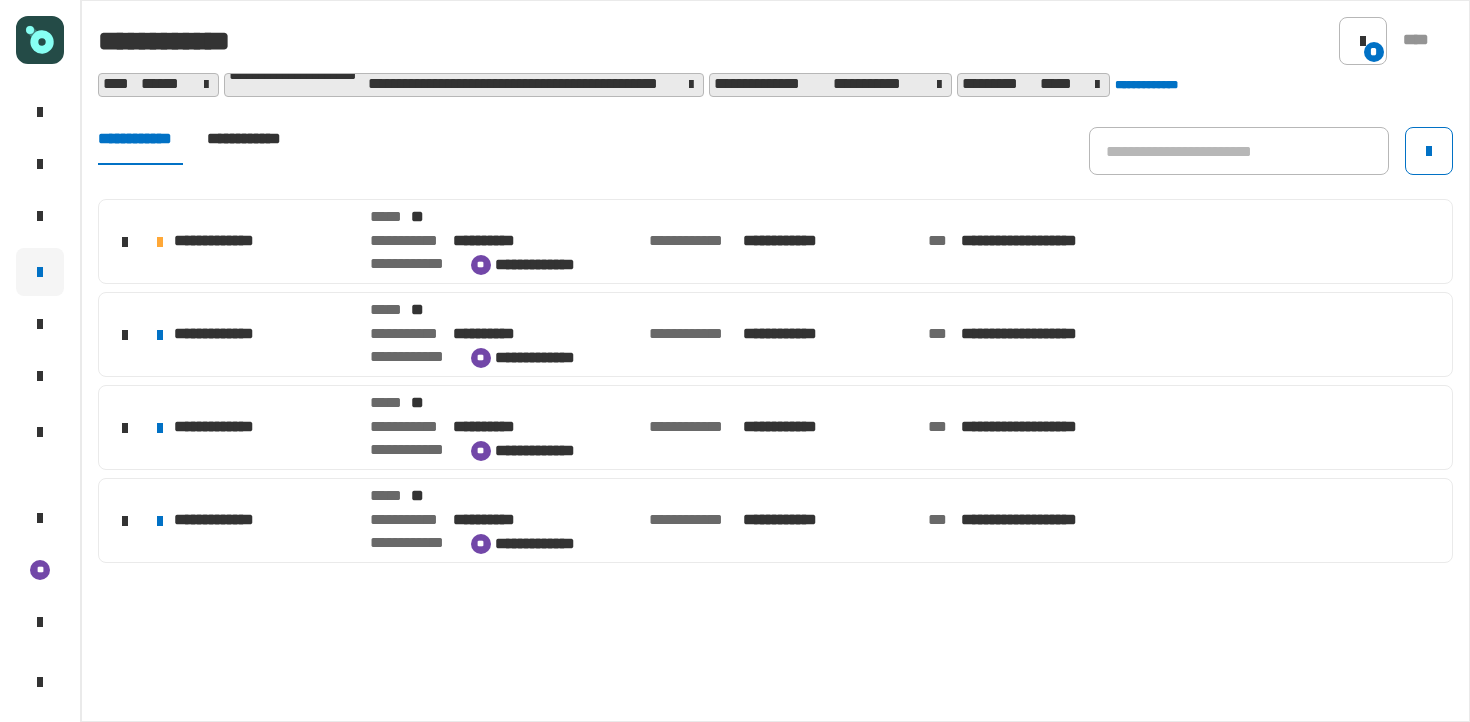 click on "**********" 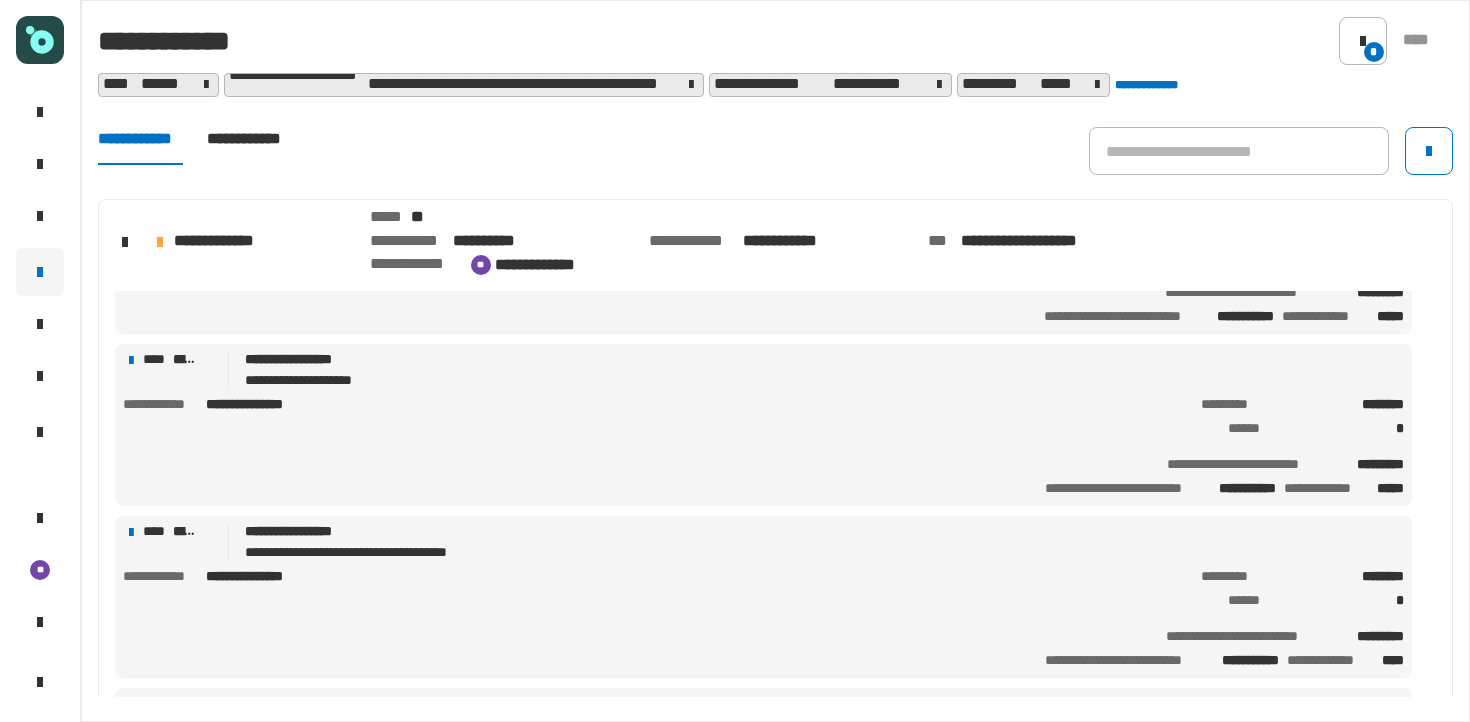 scroll, scrollTop: 289, scrollLeft: 0, axis: vertical 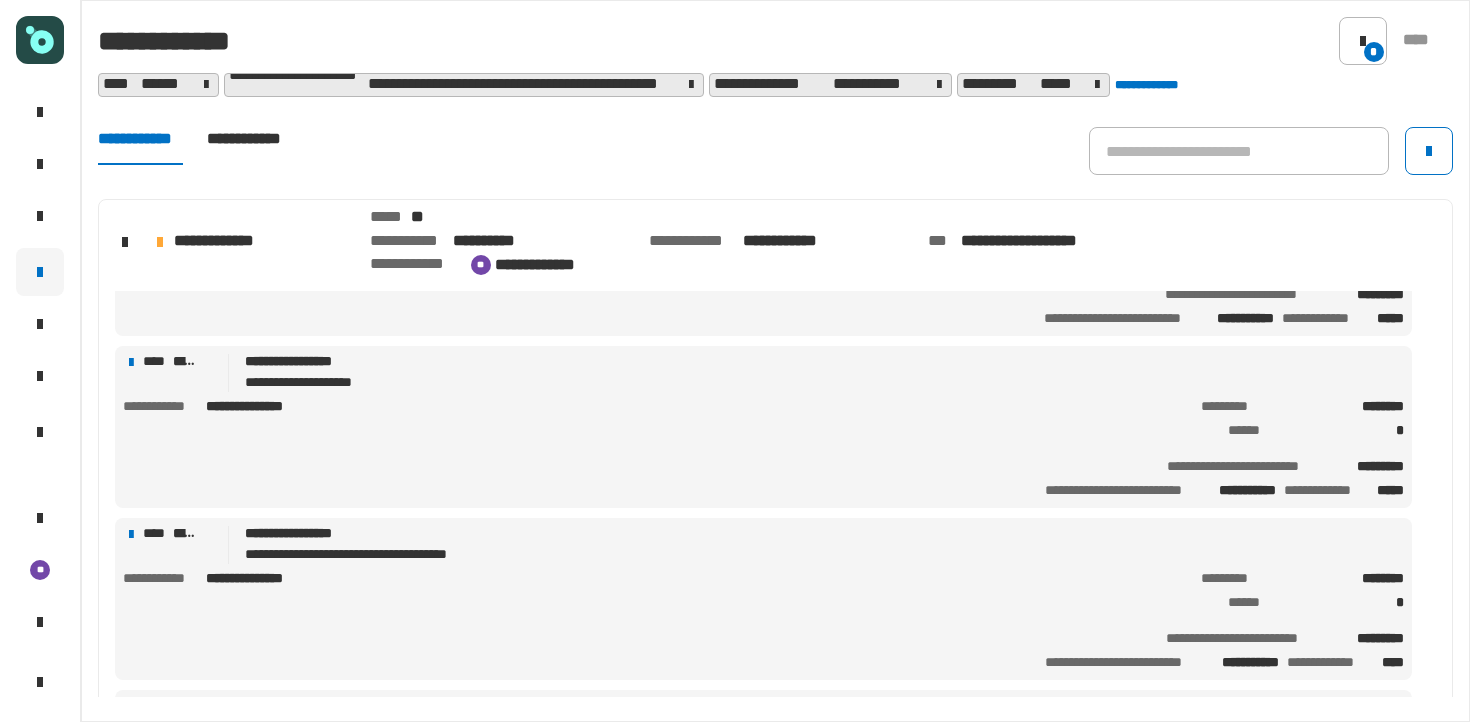click on "**********" 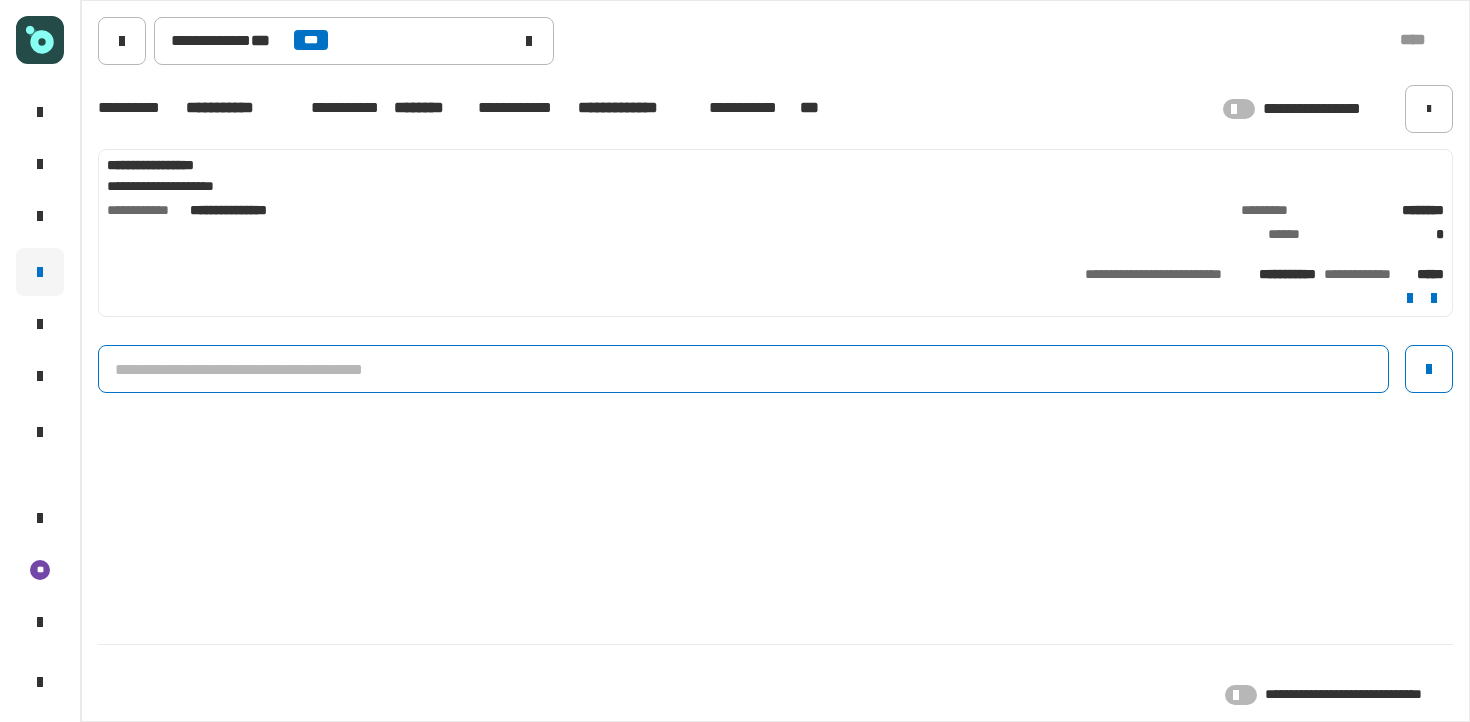 click 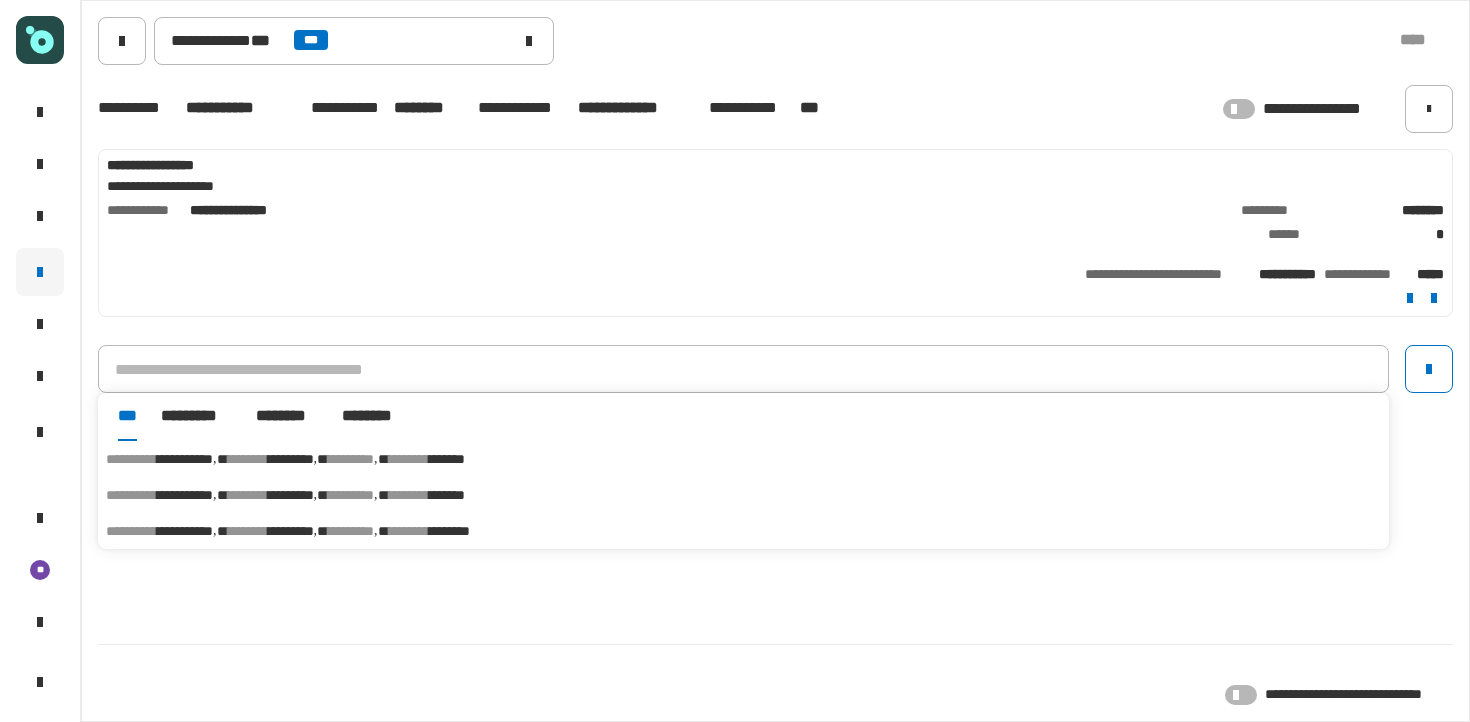click on "*********" at bounding box center [291, 495] 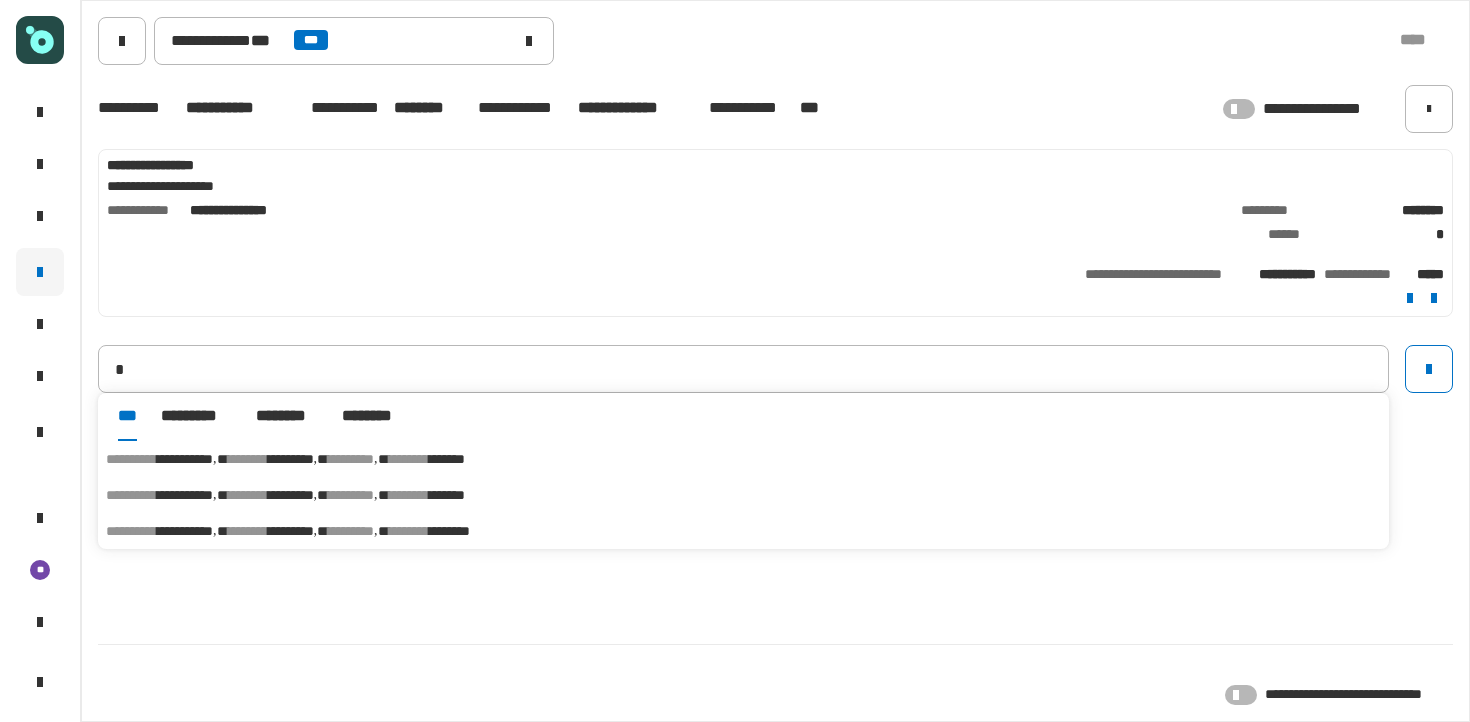 type on "**********" 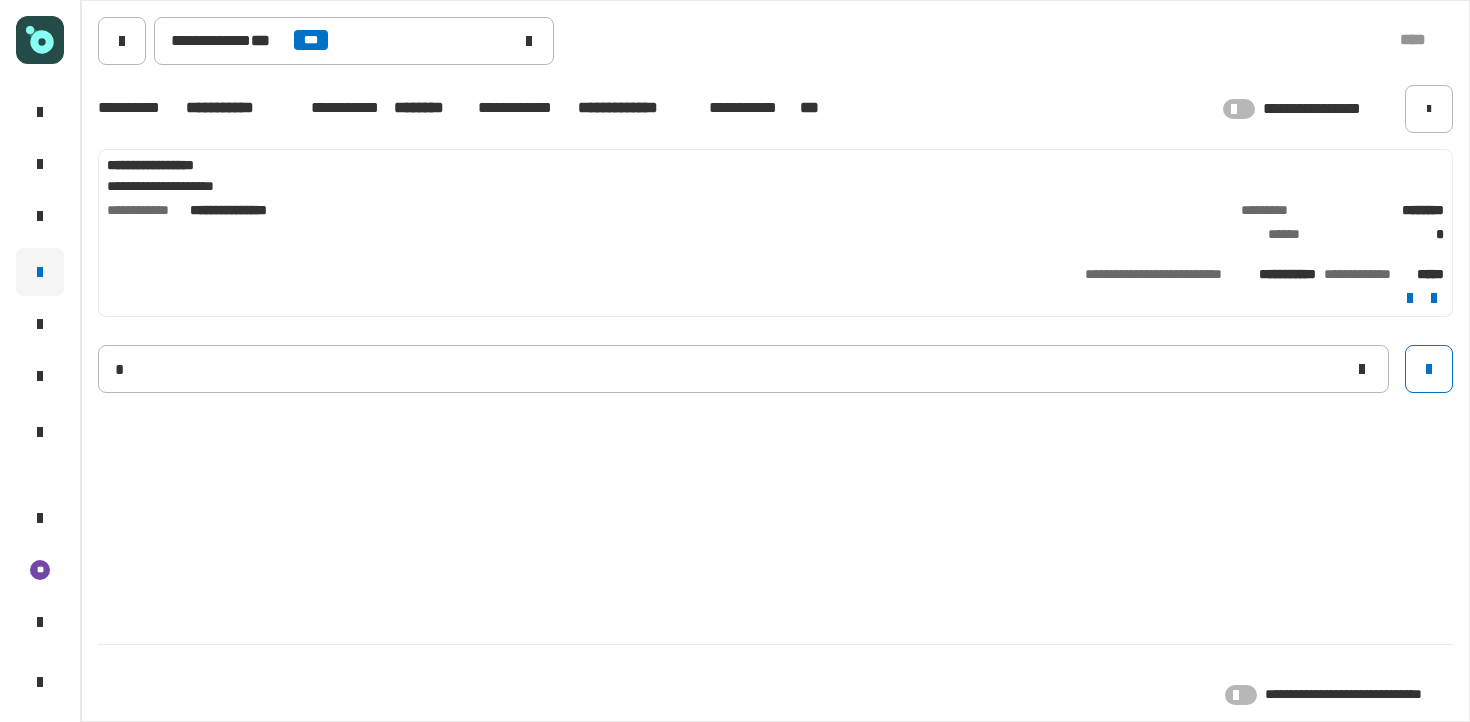 type 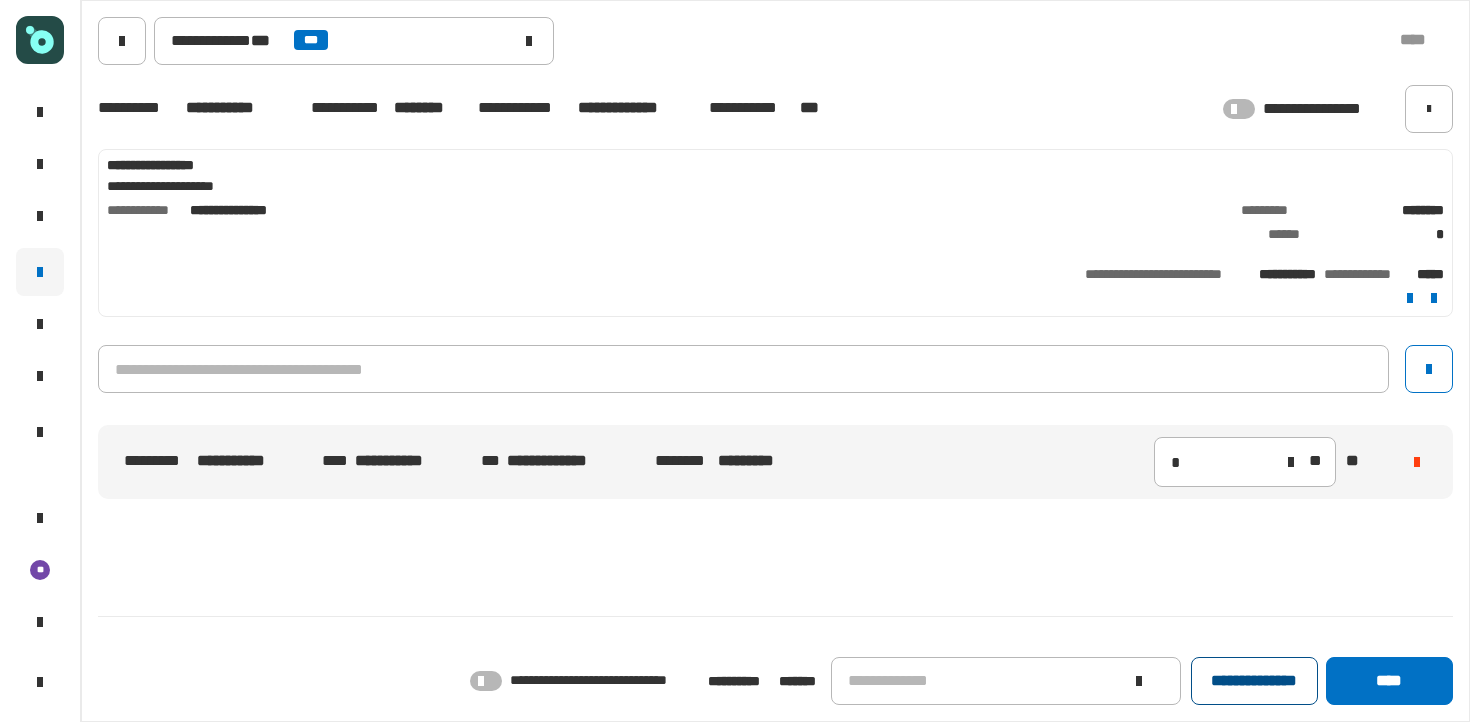click on "**********" 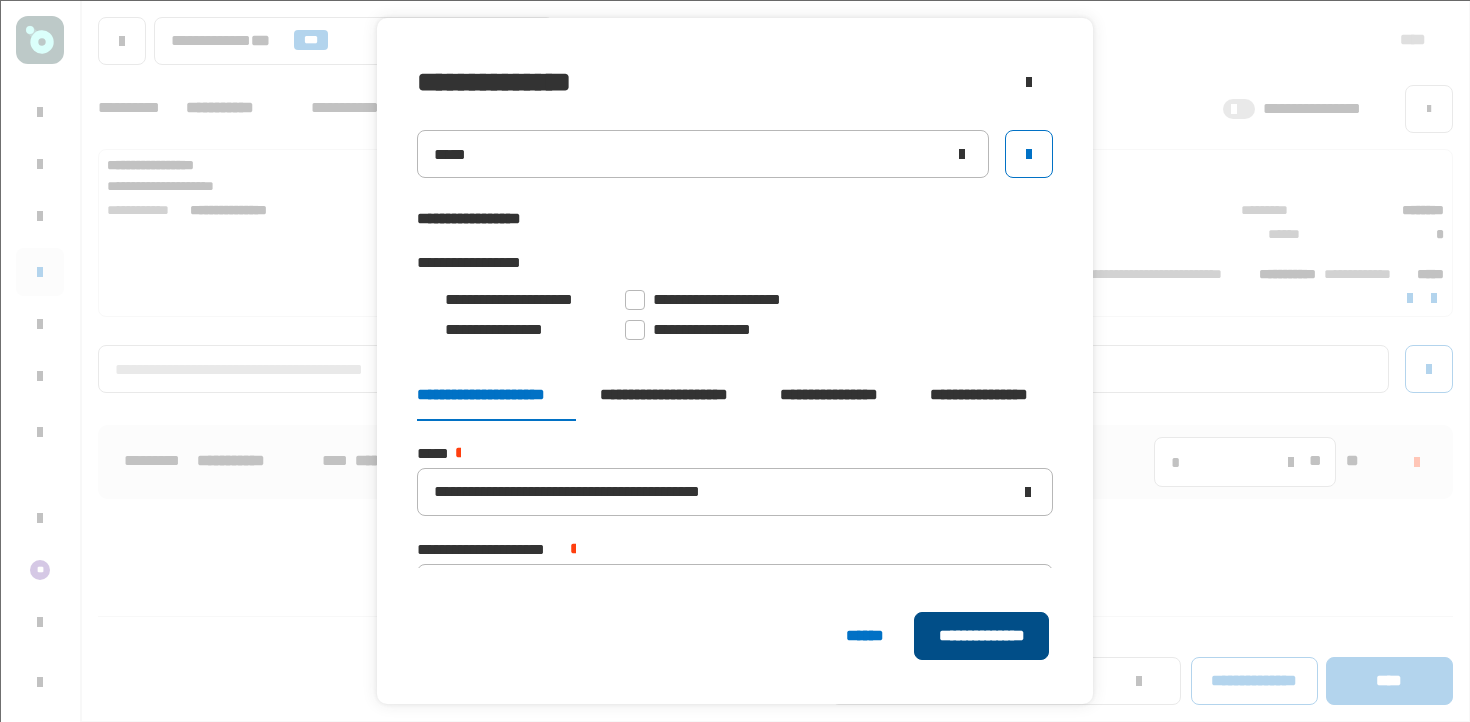 click on "**********" 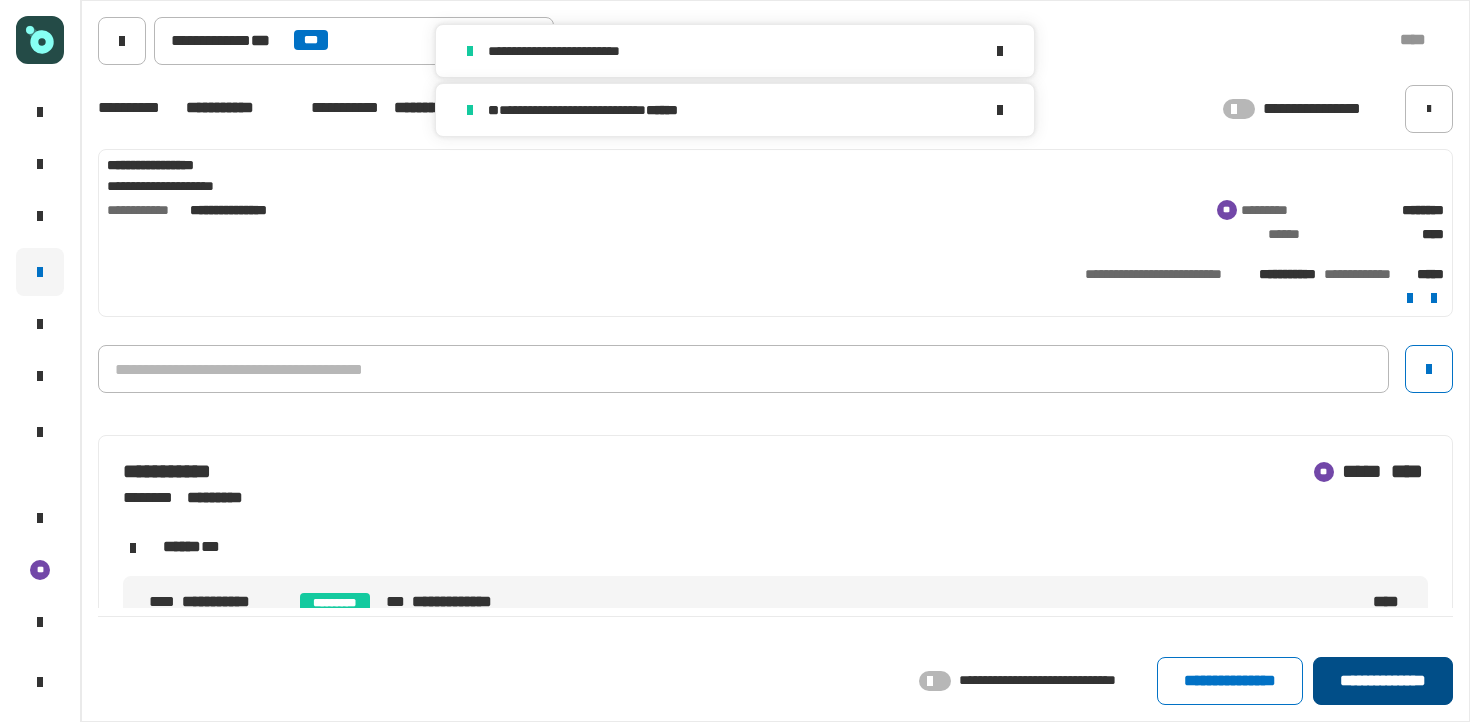 click on "**********" 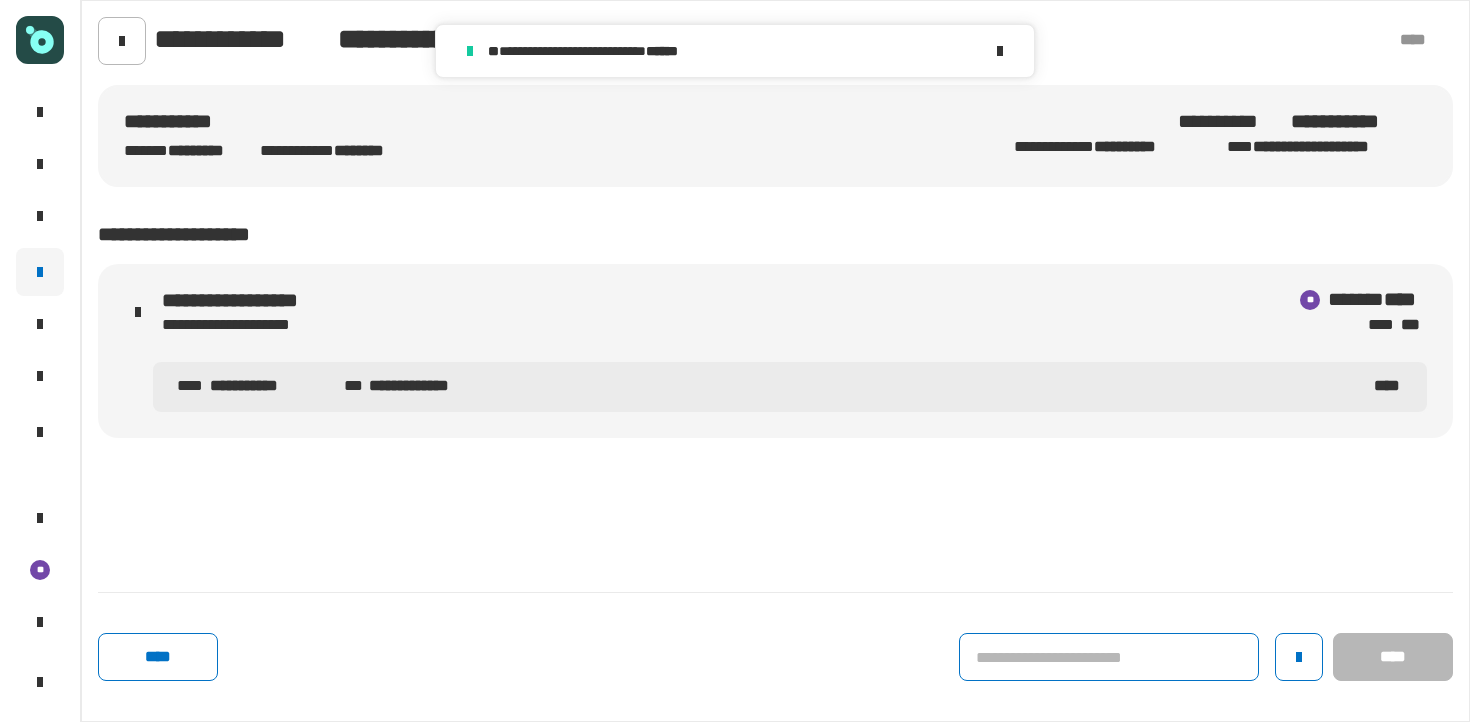 click 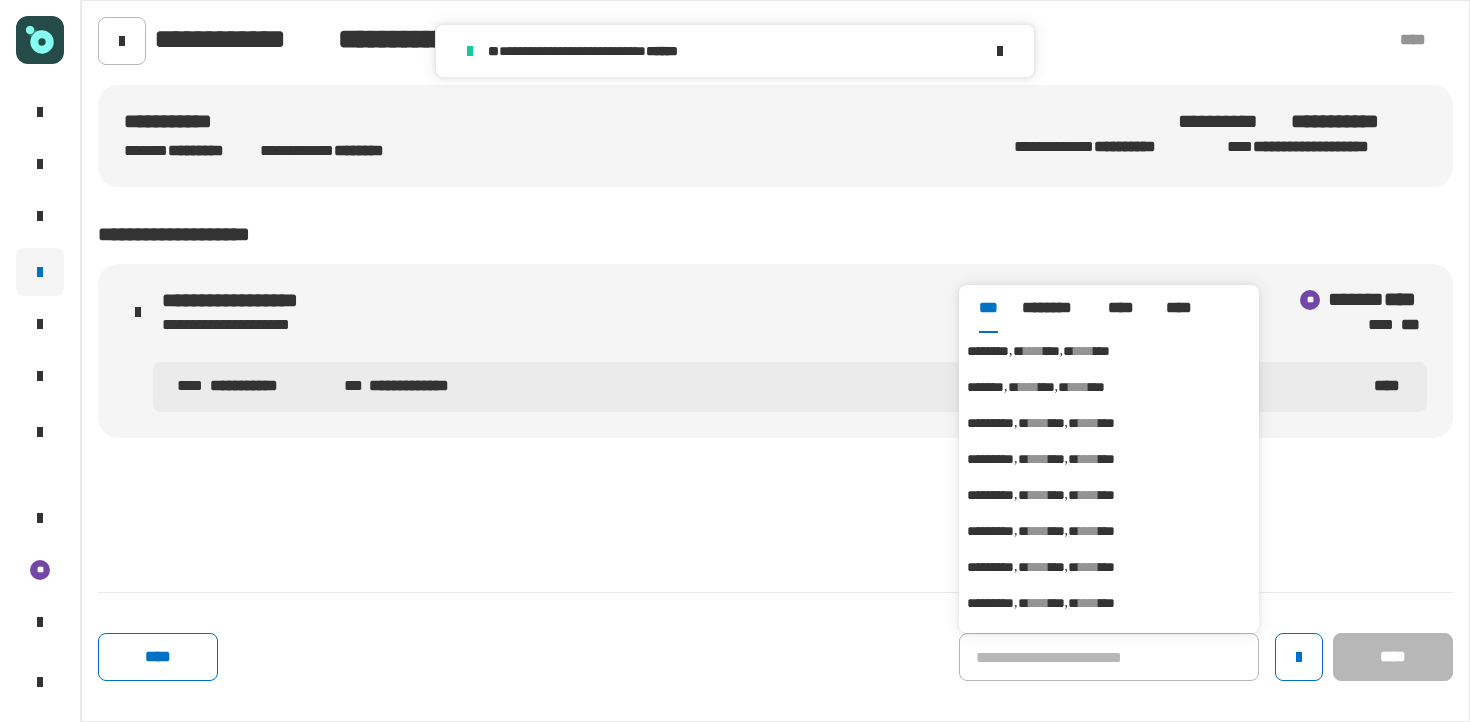 click on "****" at bounding box center (1034, 351) 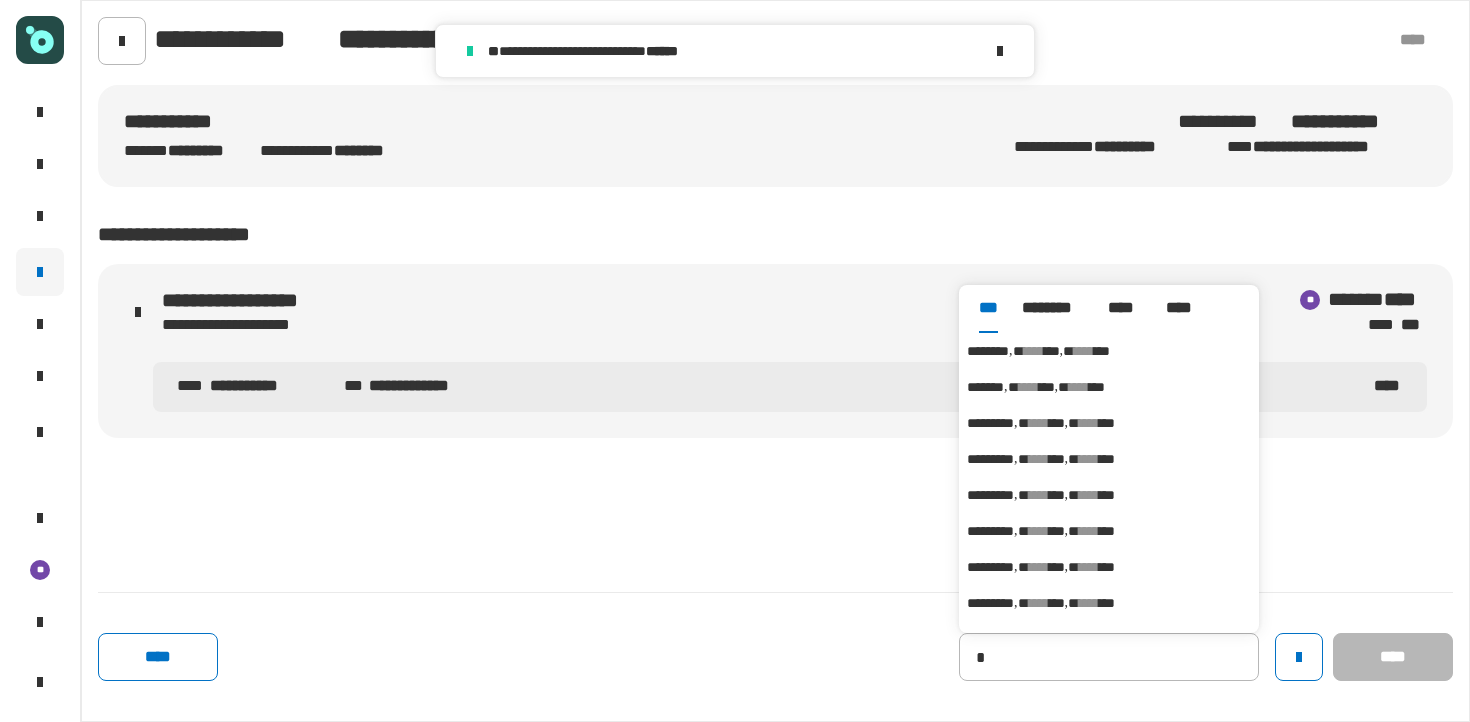 type on "********" 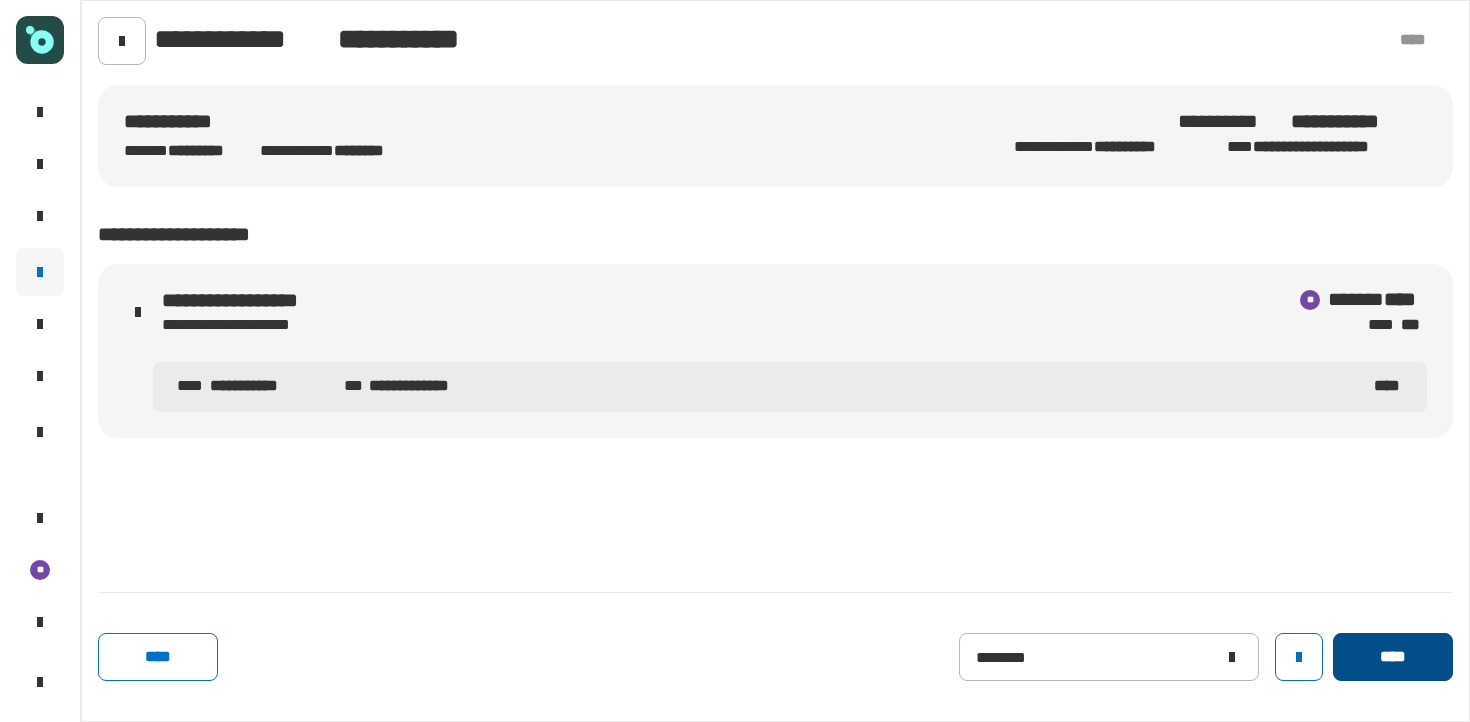 click on "****" 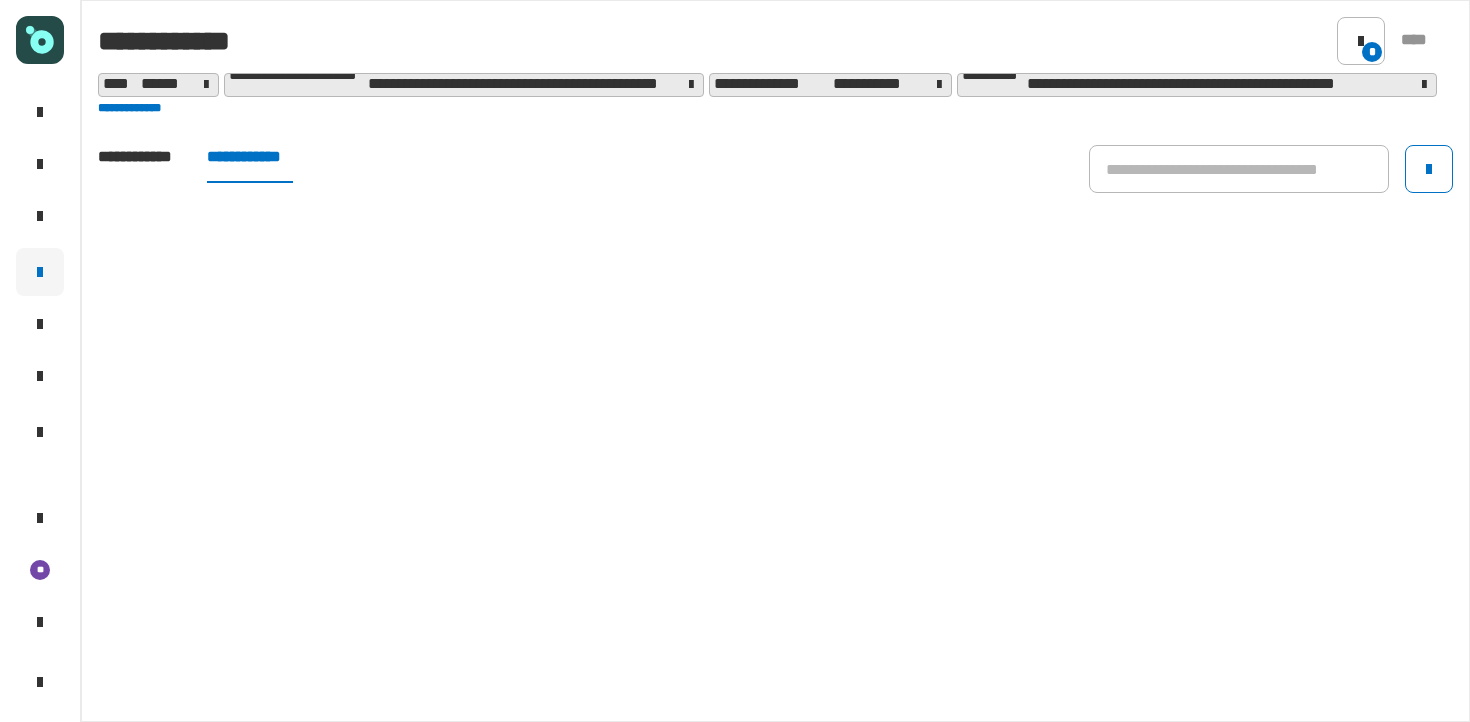 click on "**********" 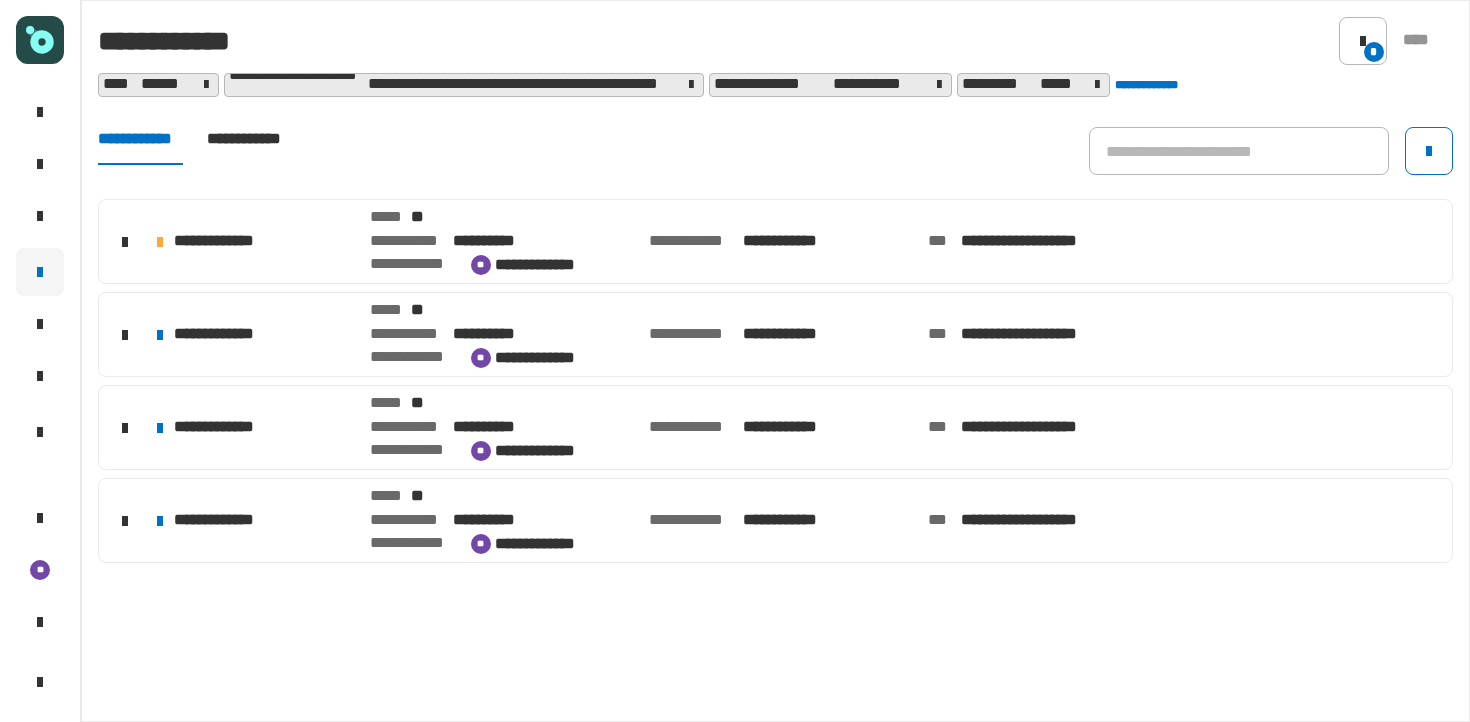 click on "**********" 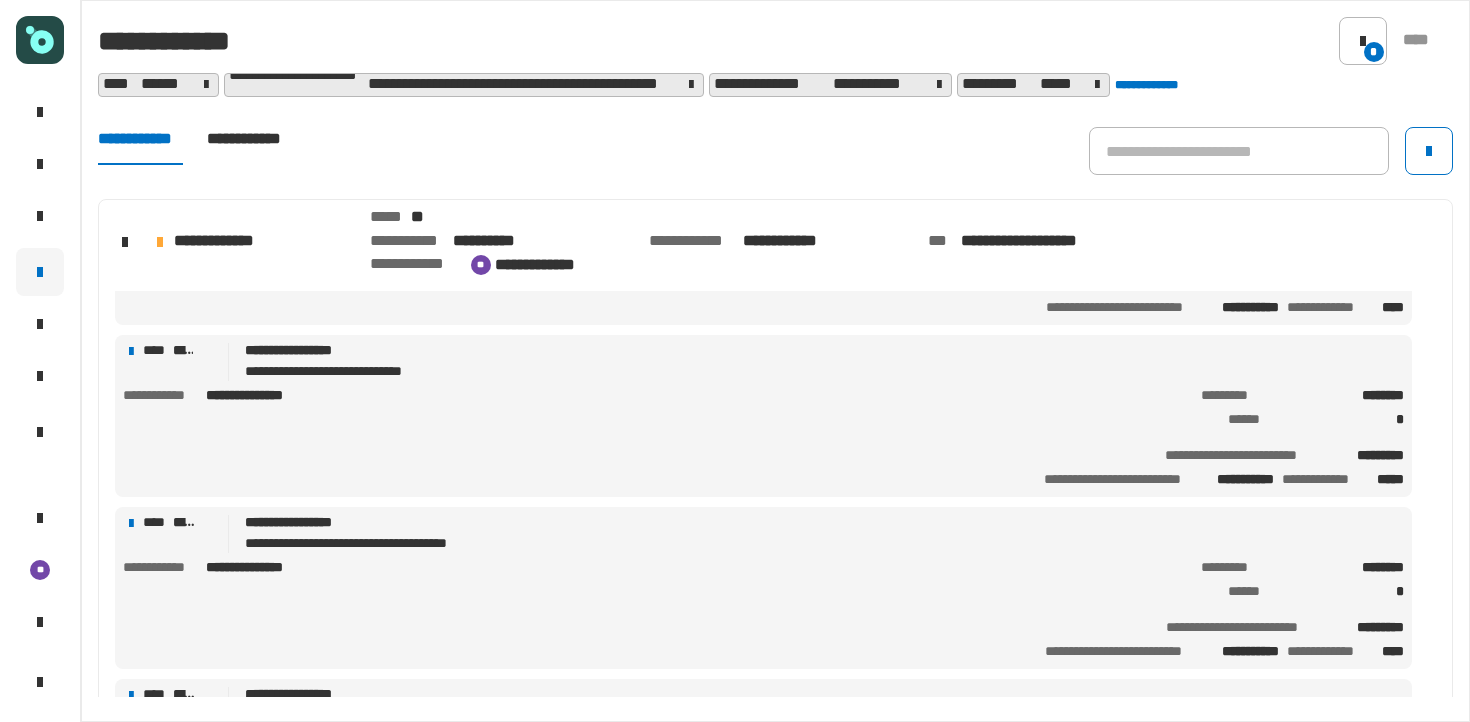 scroll, scrollTop: 166, scrollLeft: 0, axis: vertical 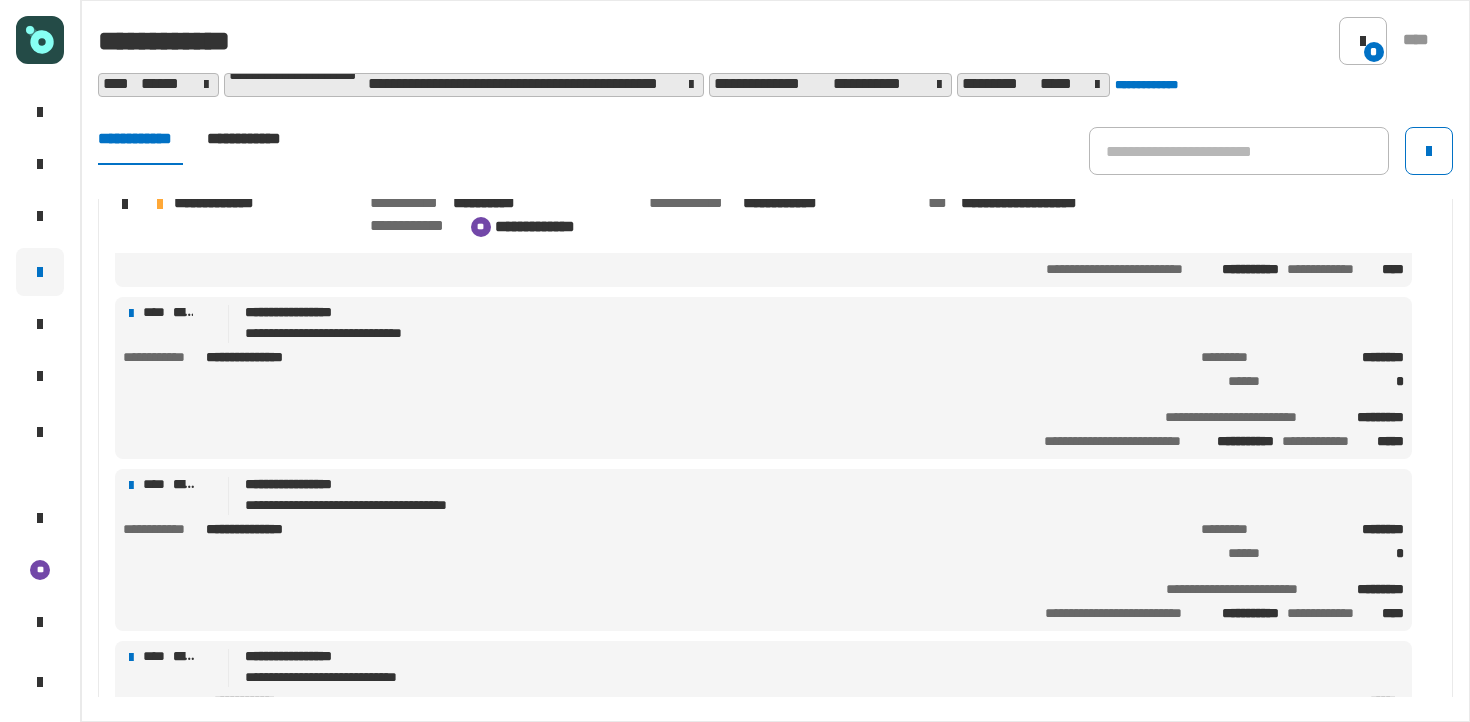 click on "**********" 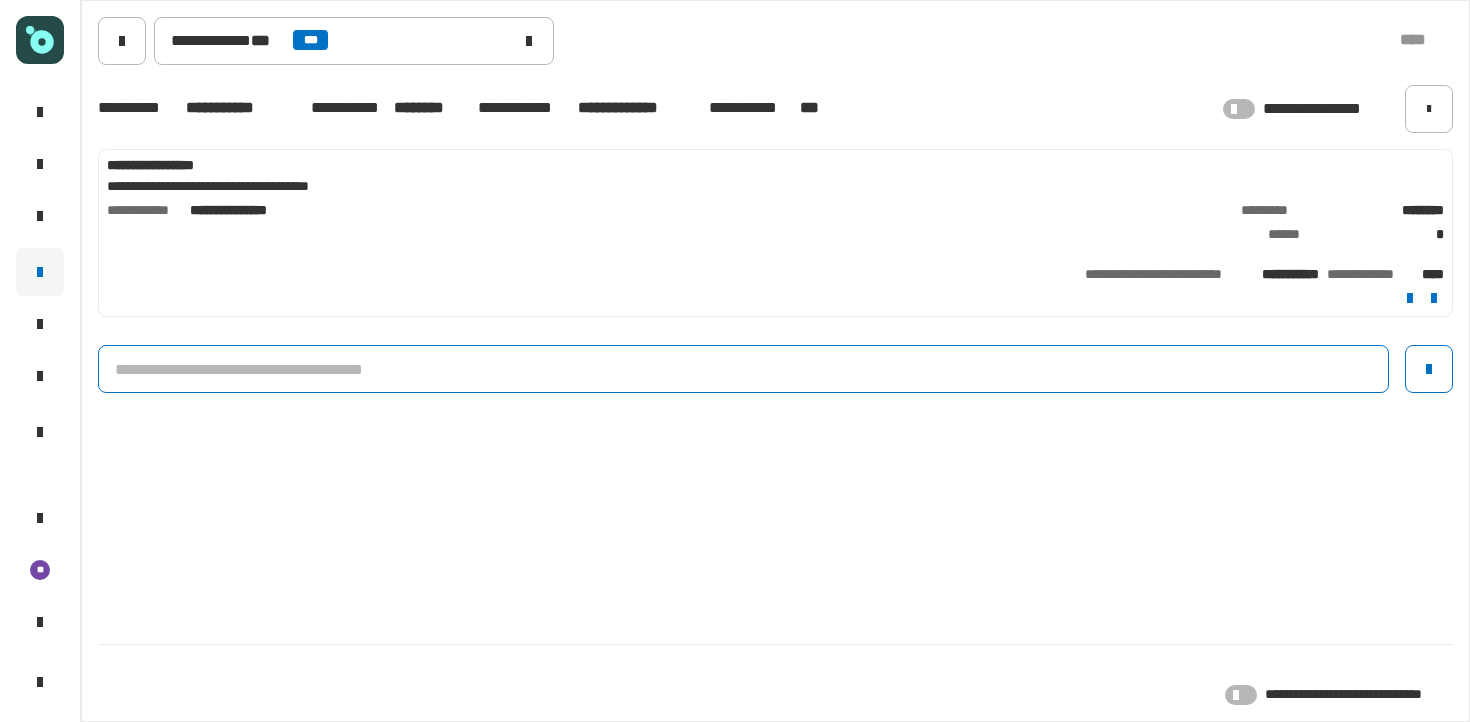 click 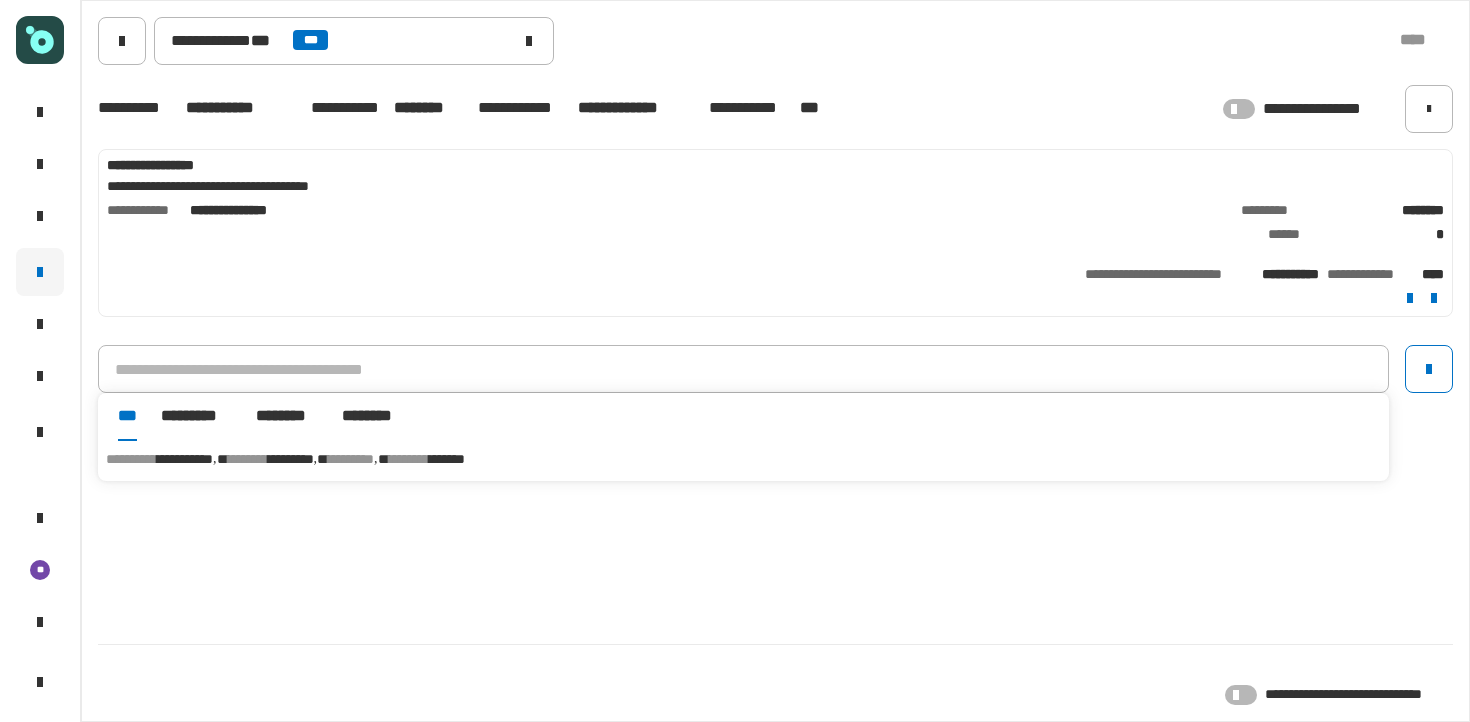 click on "*********" at bounding box center [291, 459] 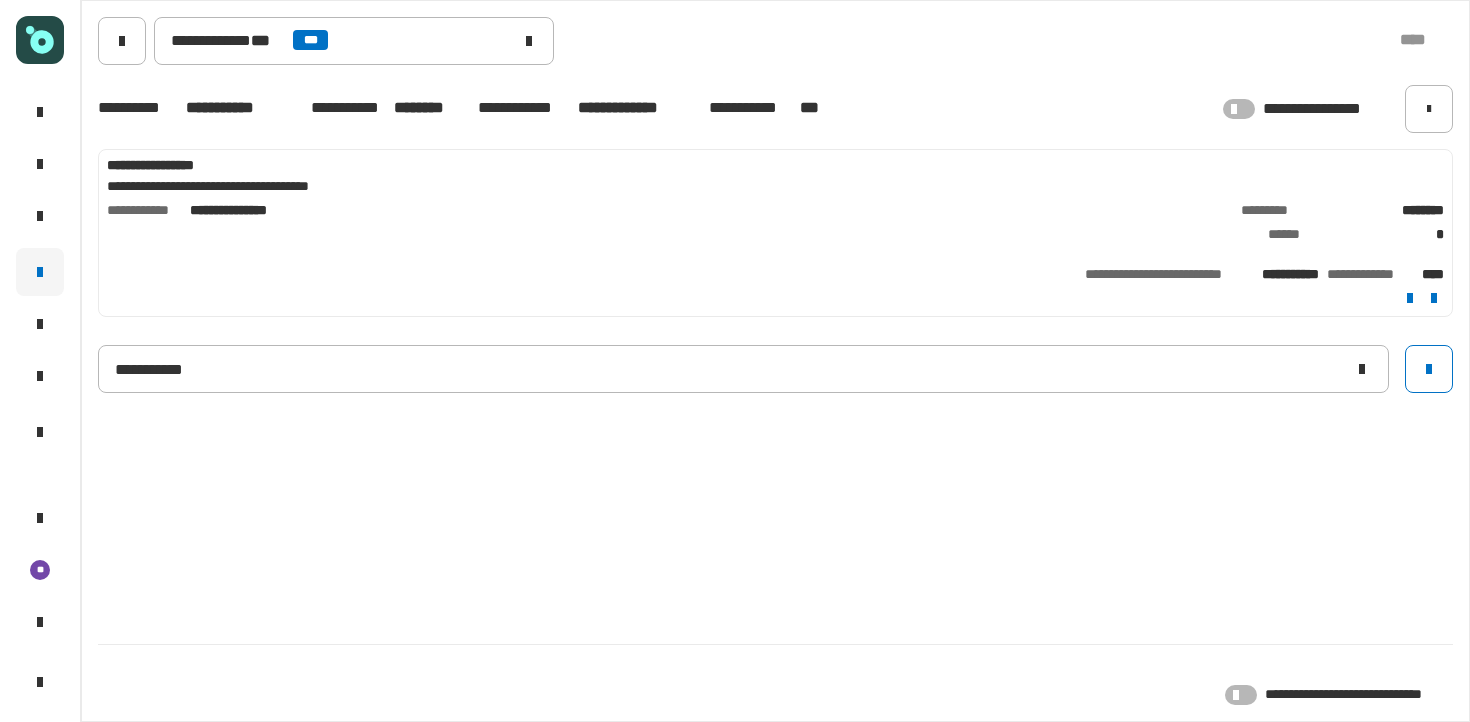 type 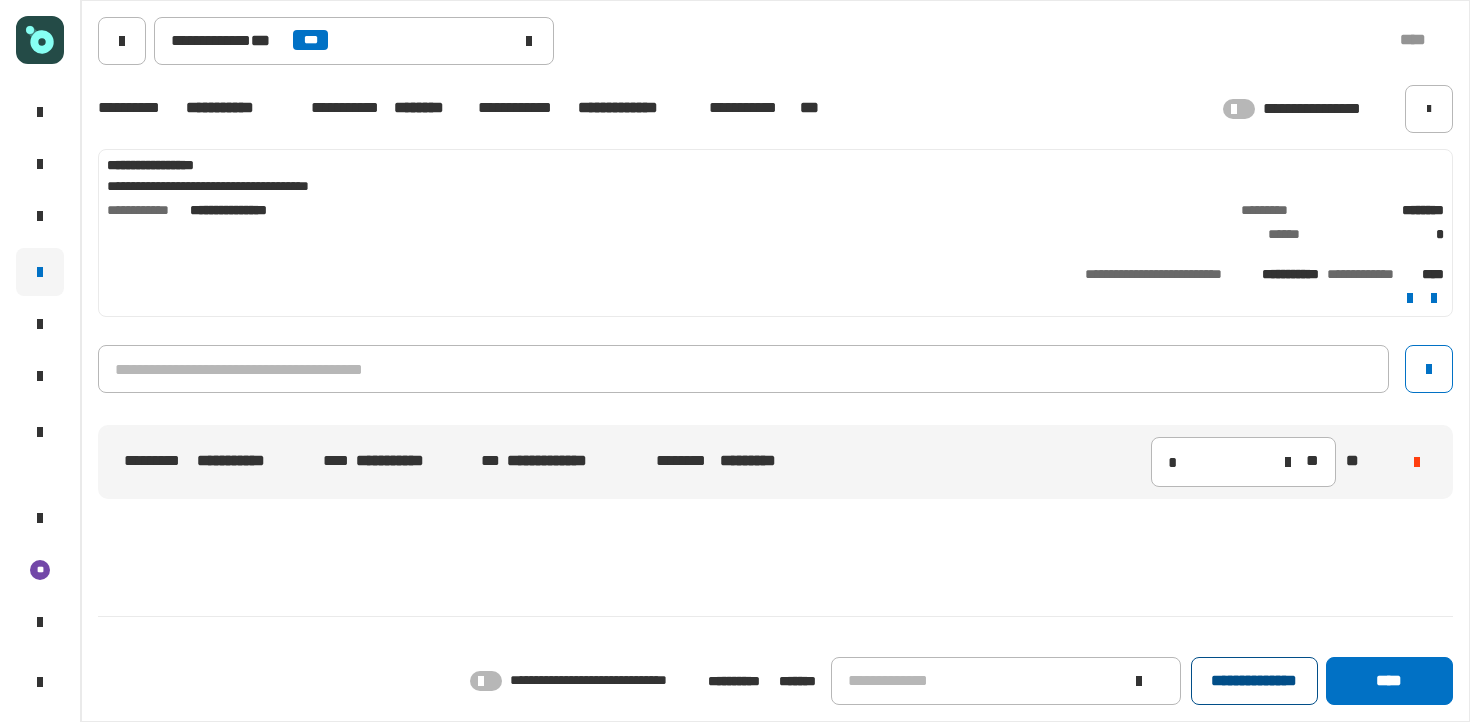 click on "**********" 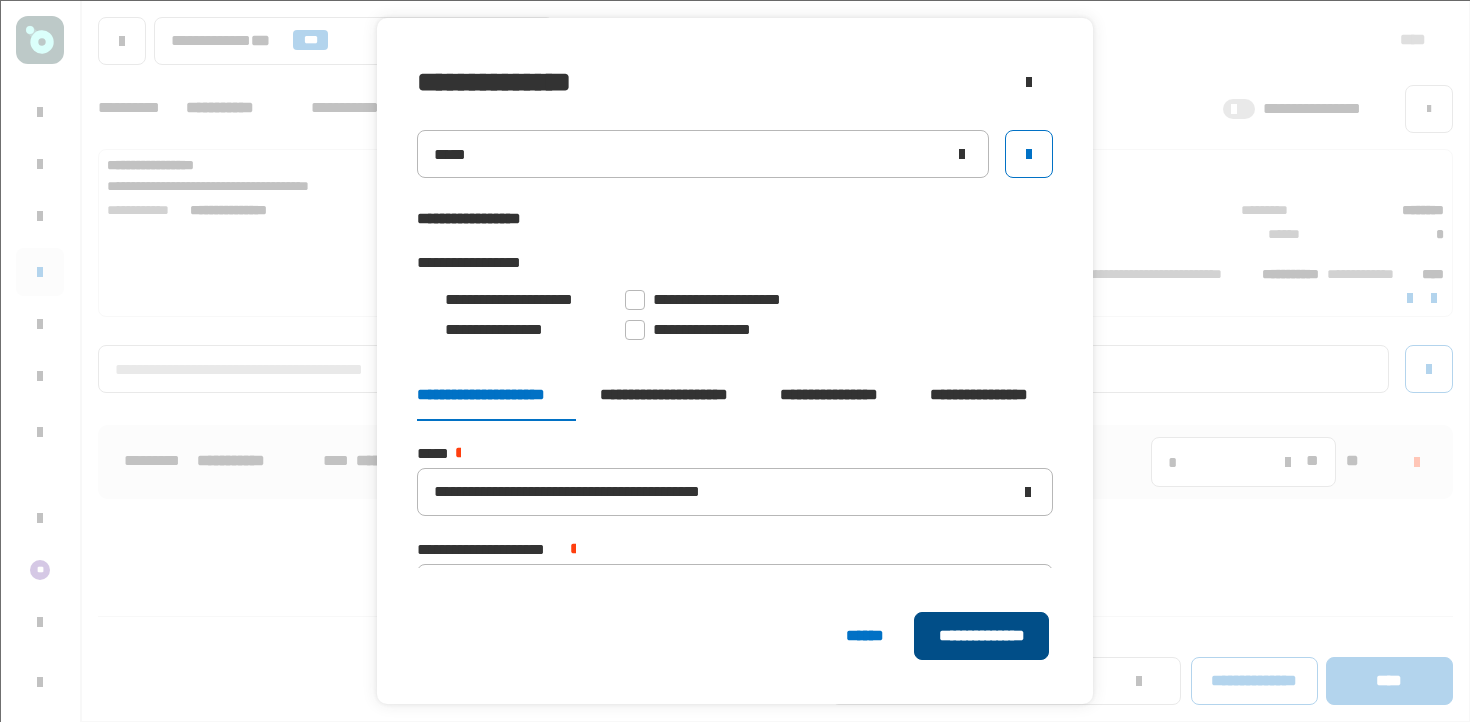 click on "**********" 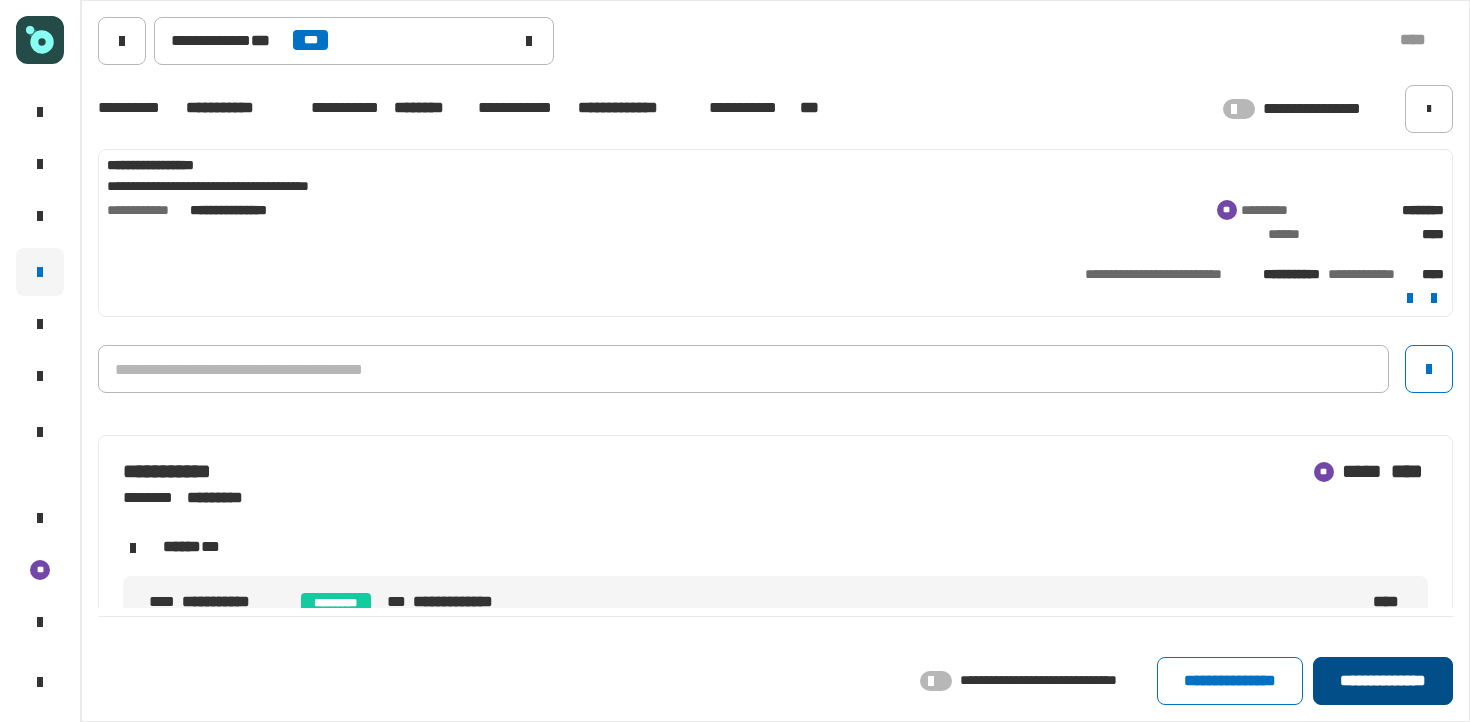 click on "**********" 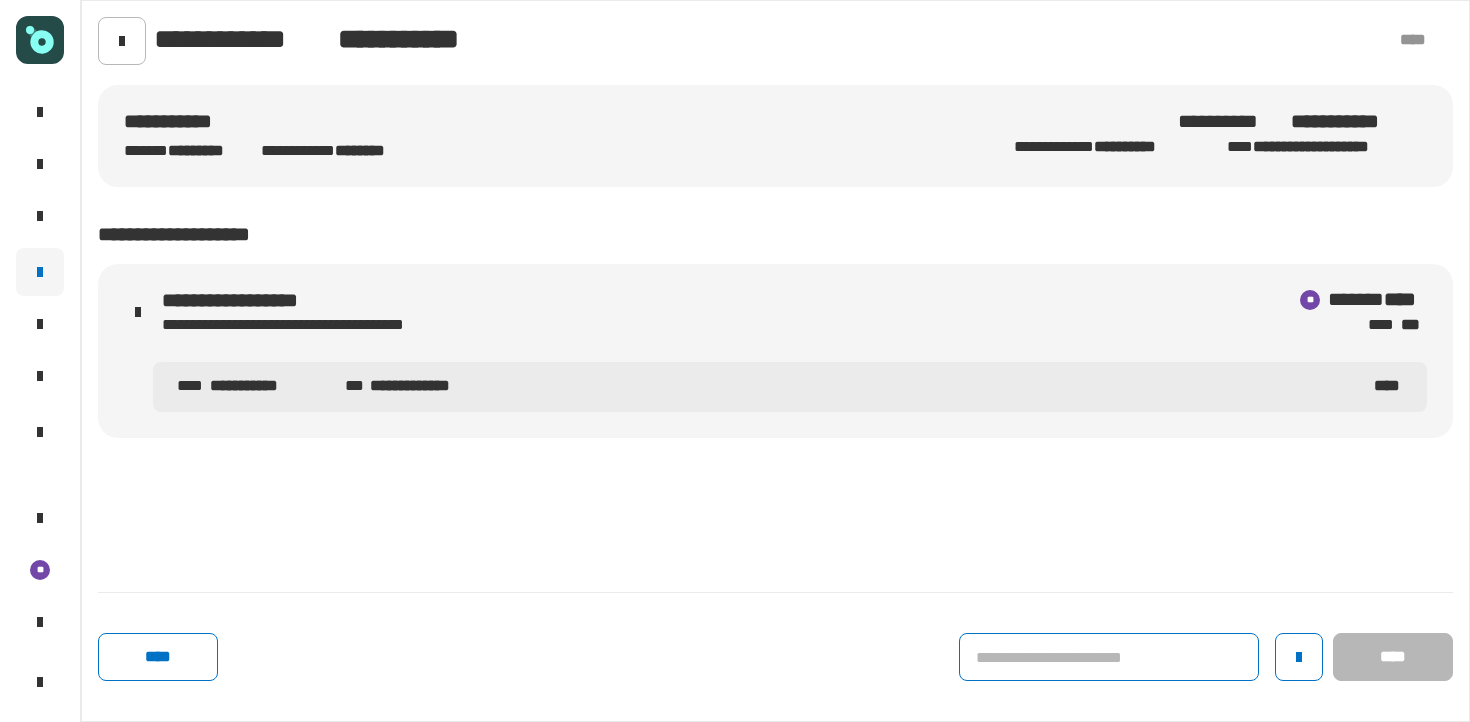 click 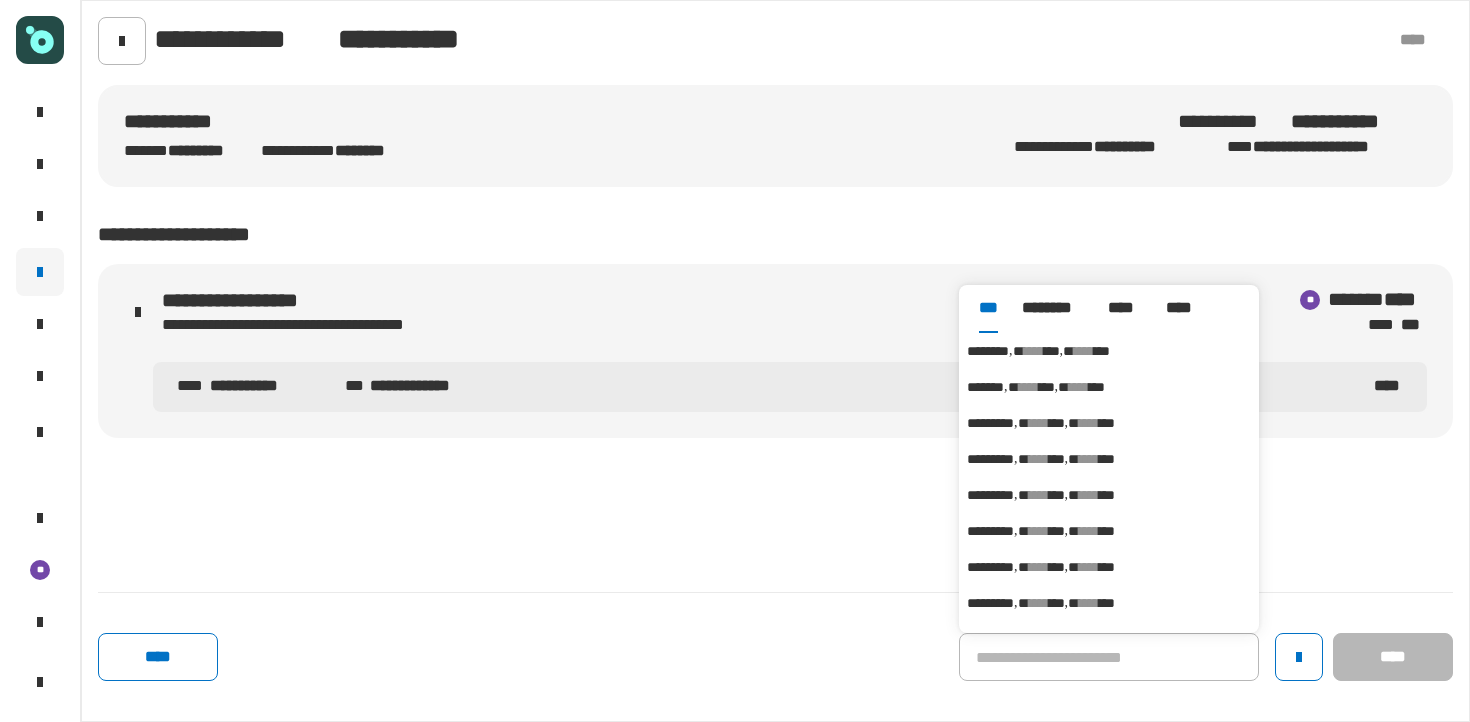 click on "****" at bounding box center [1034, 351] 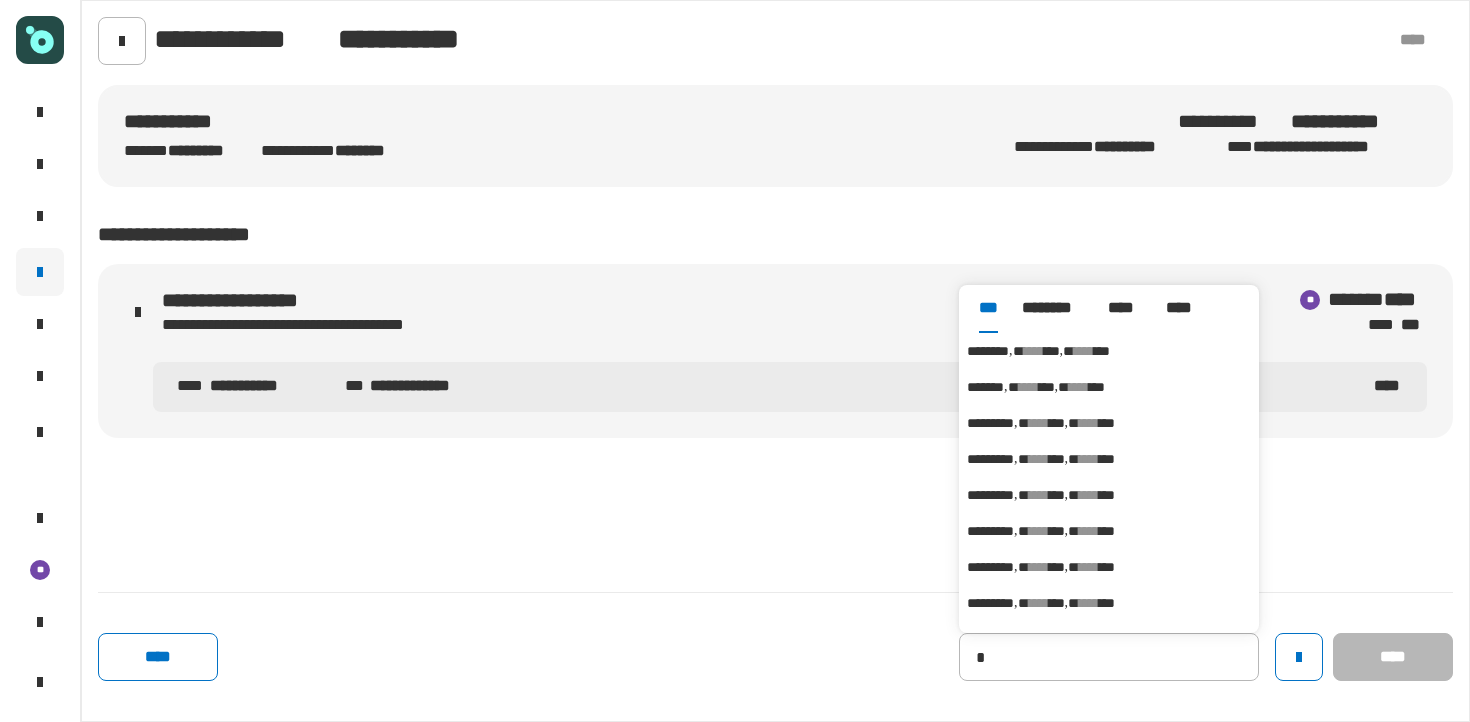 type on "********" 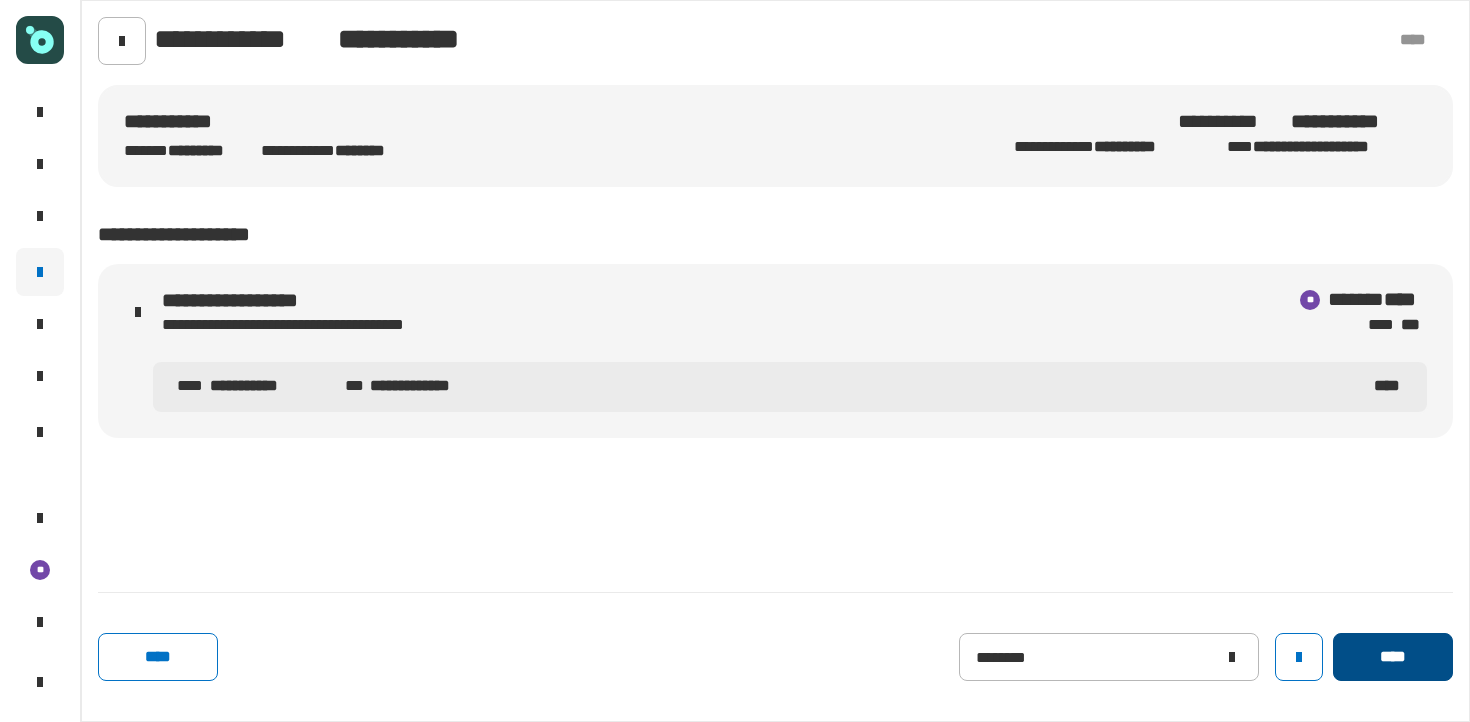 click on "****" 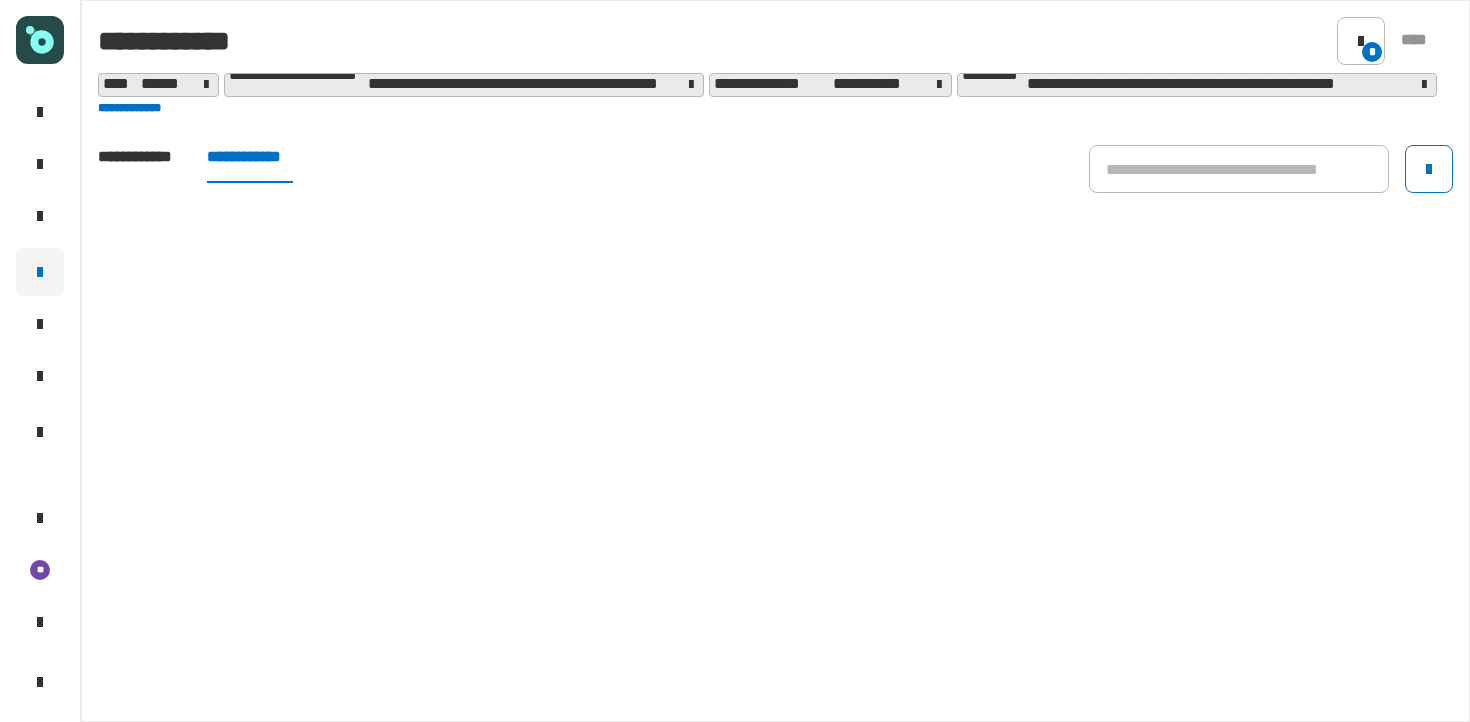 click on "**********" 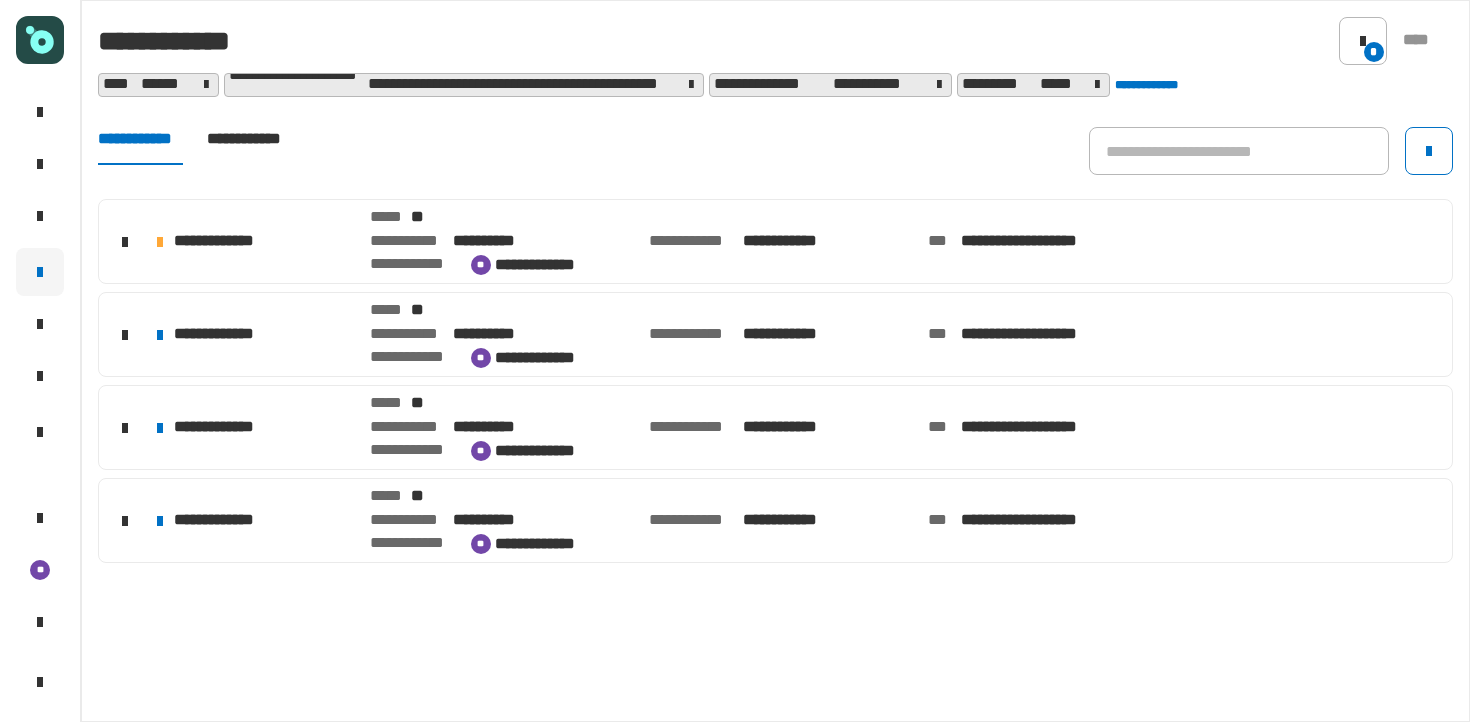 click on "**********" 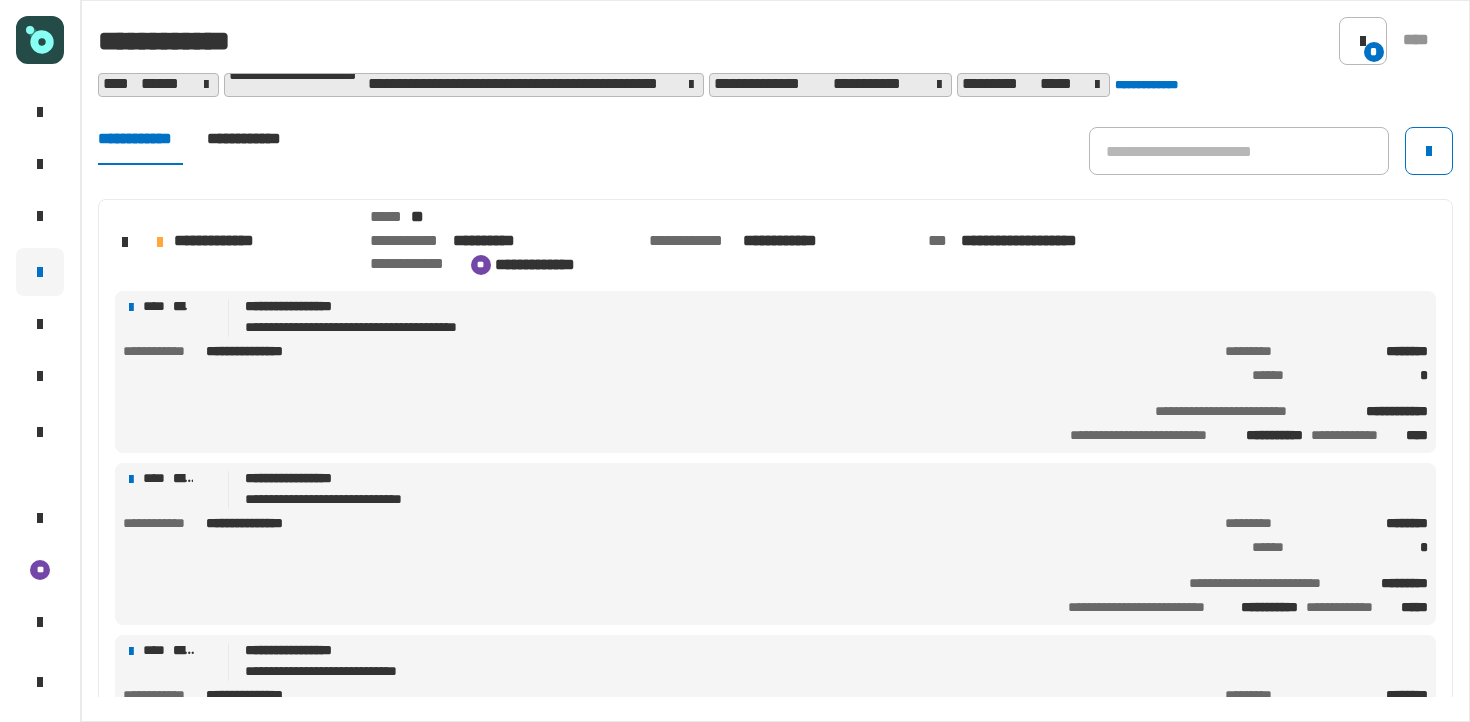 click on "**********" 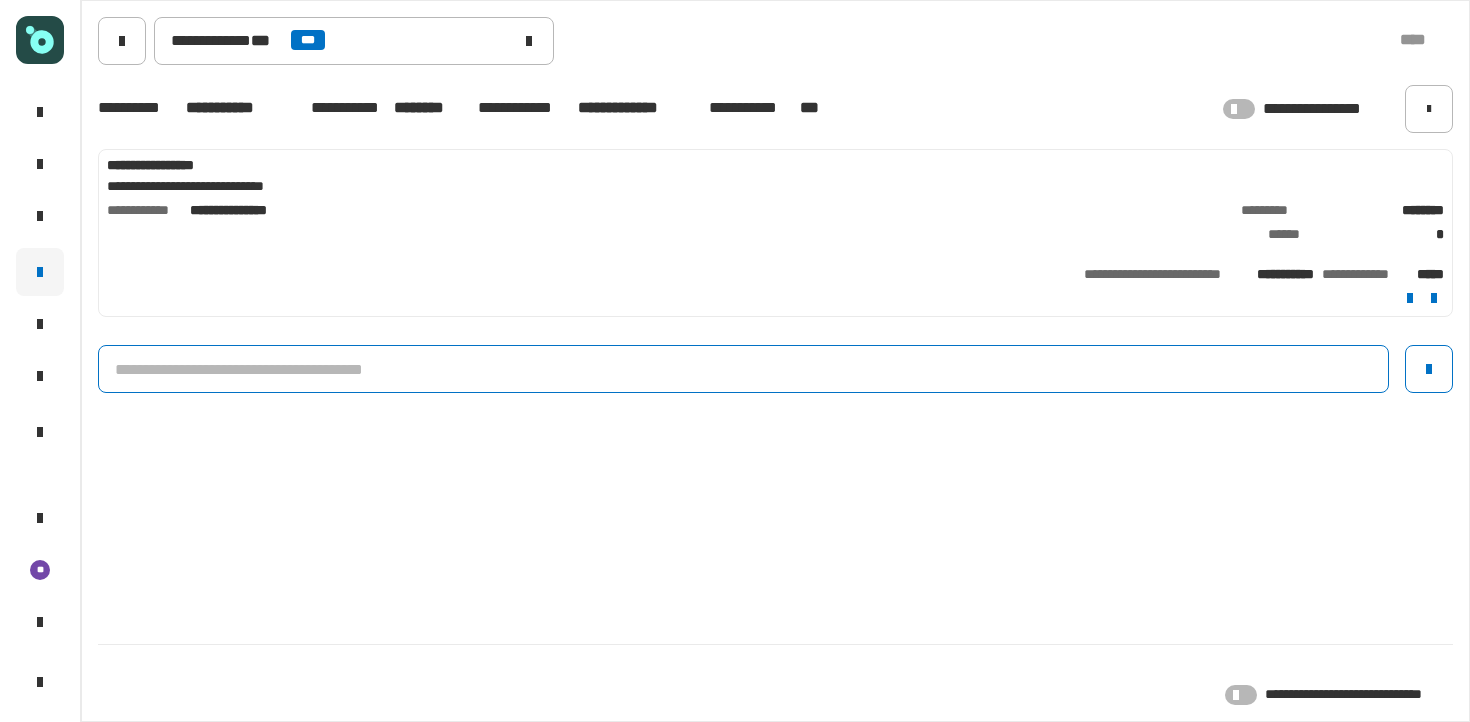 click 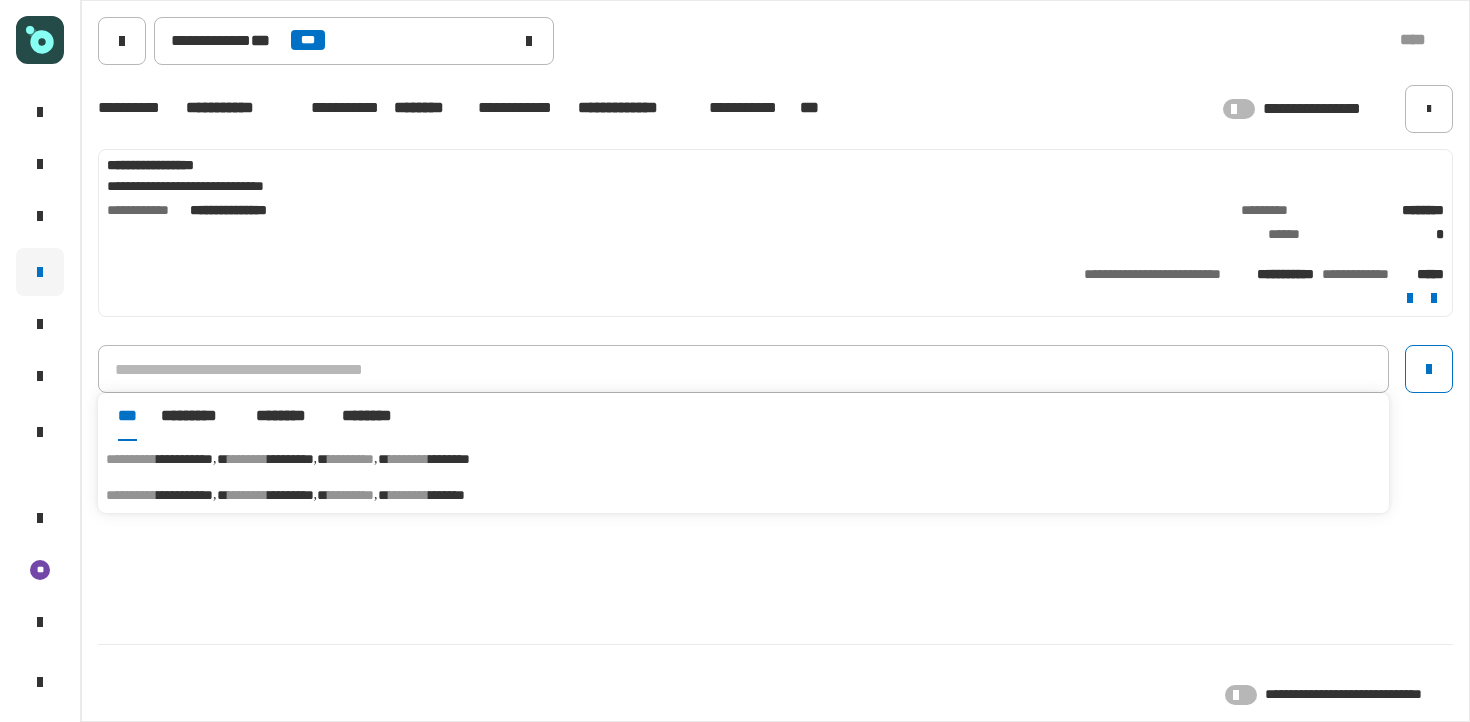 click on "*******" at bounding box center (447, 495) 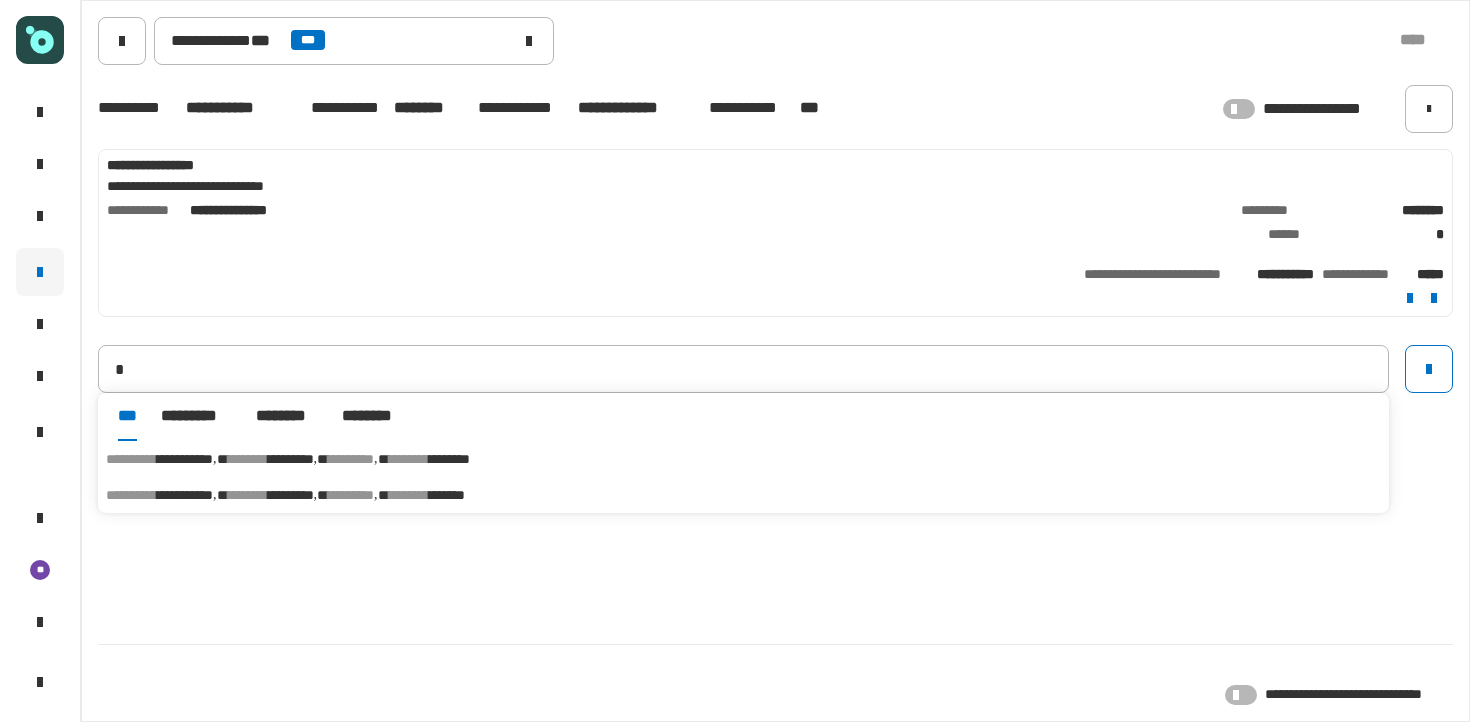type on "**********" 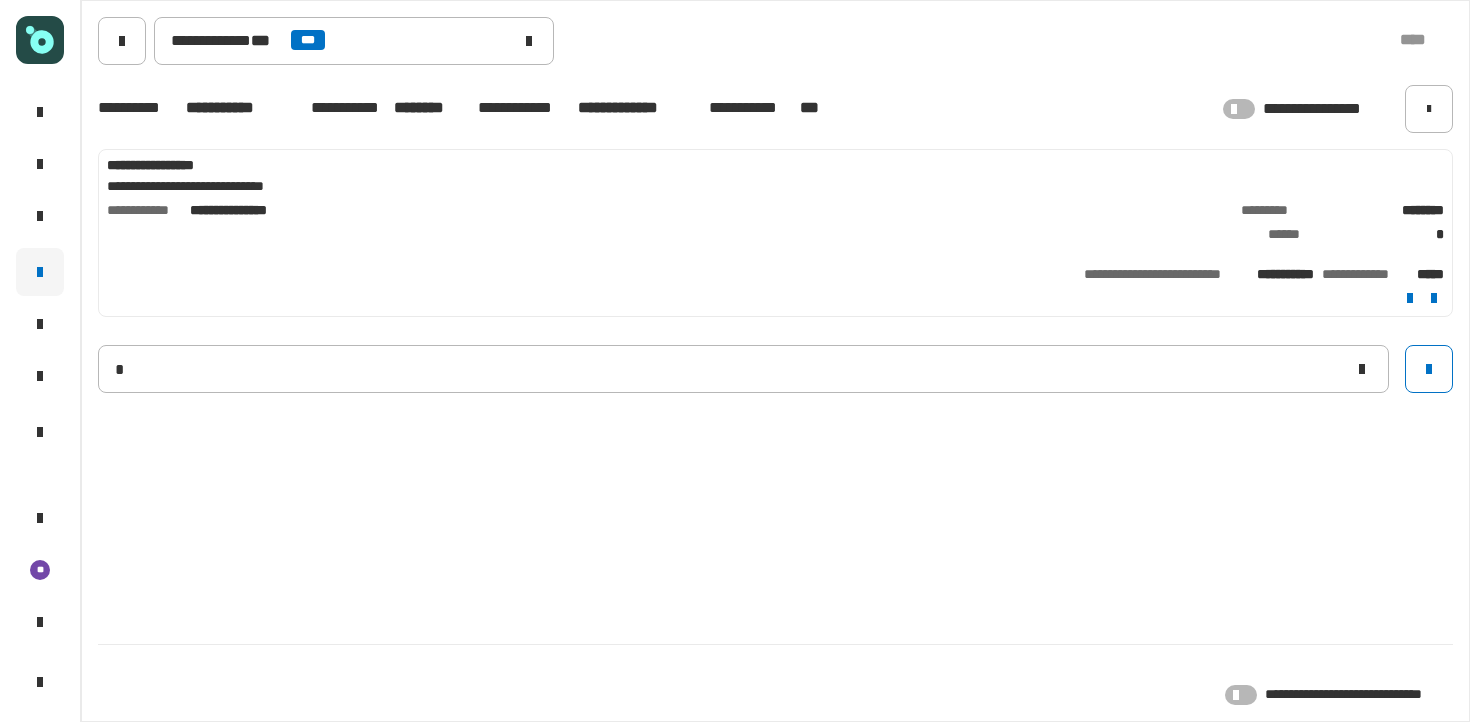 type 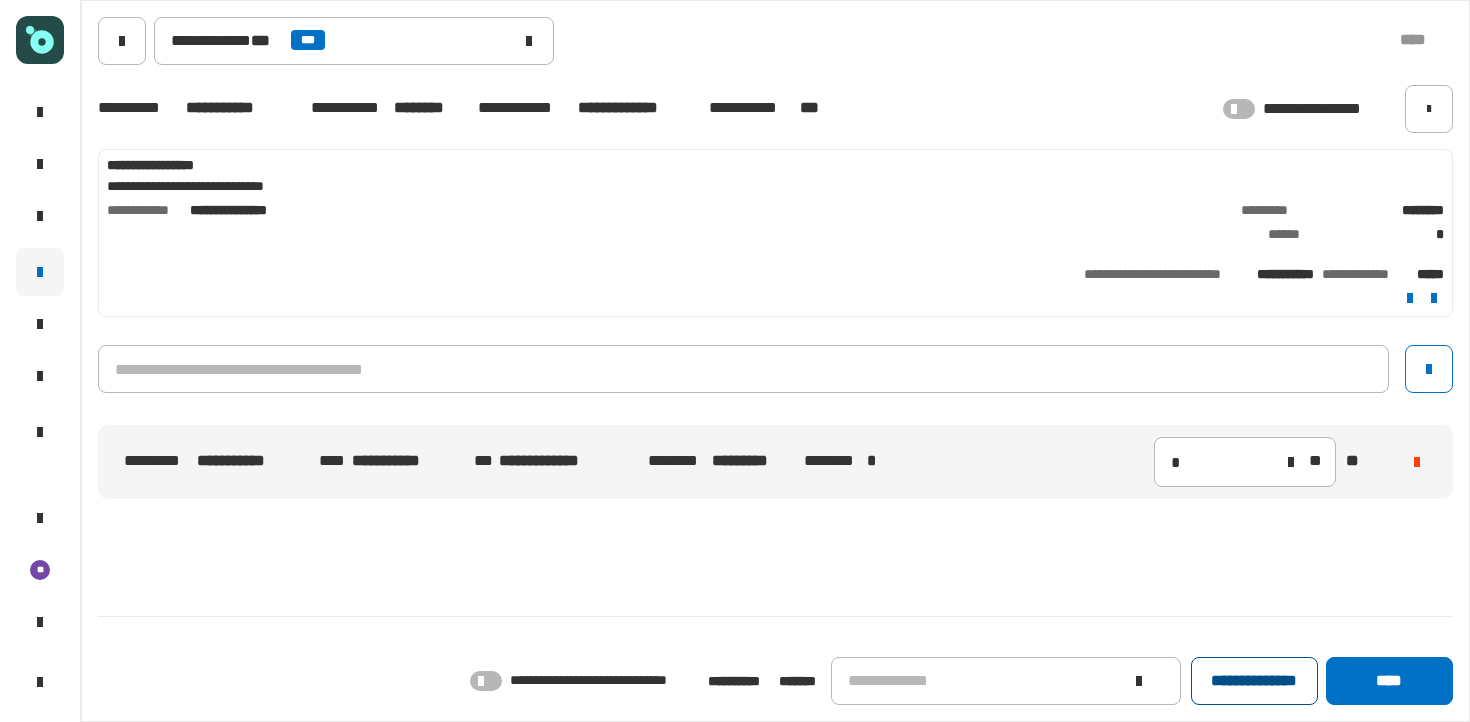click on "**********" 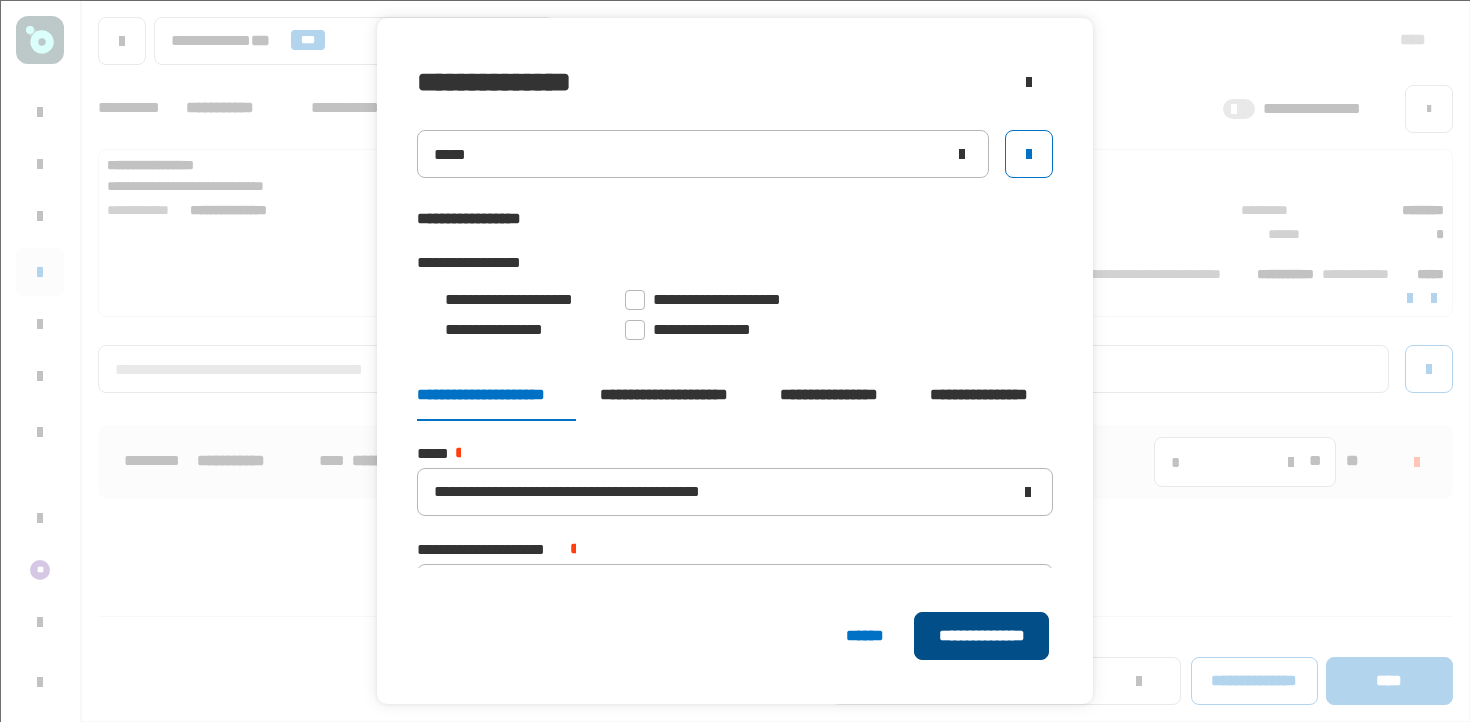 click on "**********" 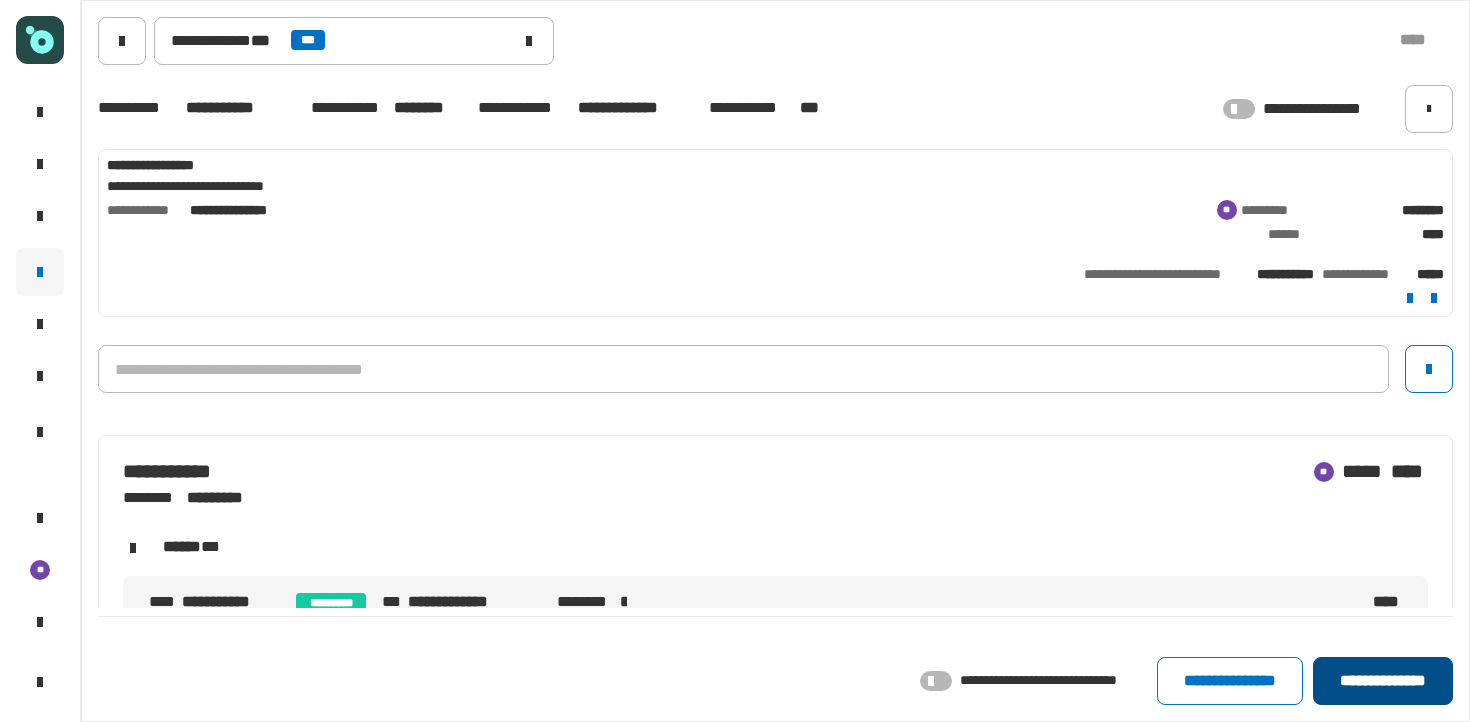 click on "**********" 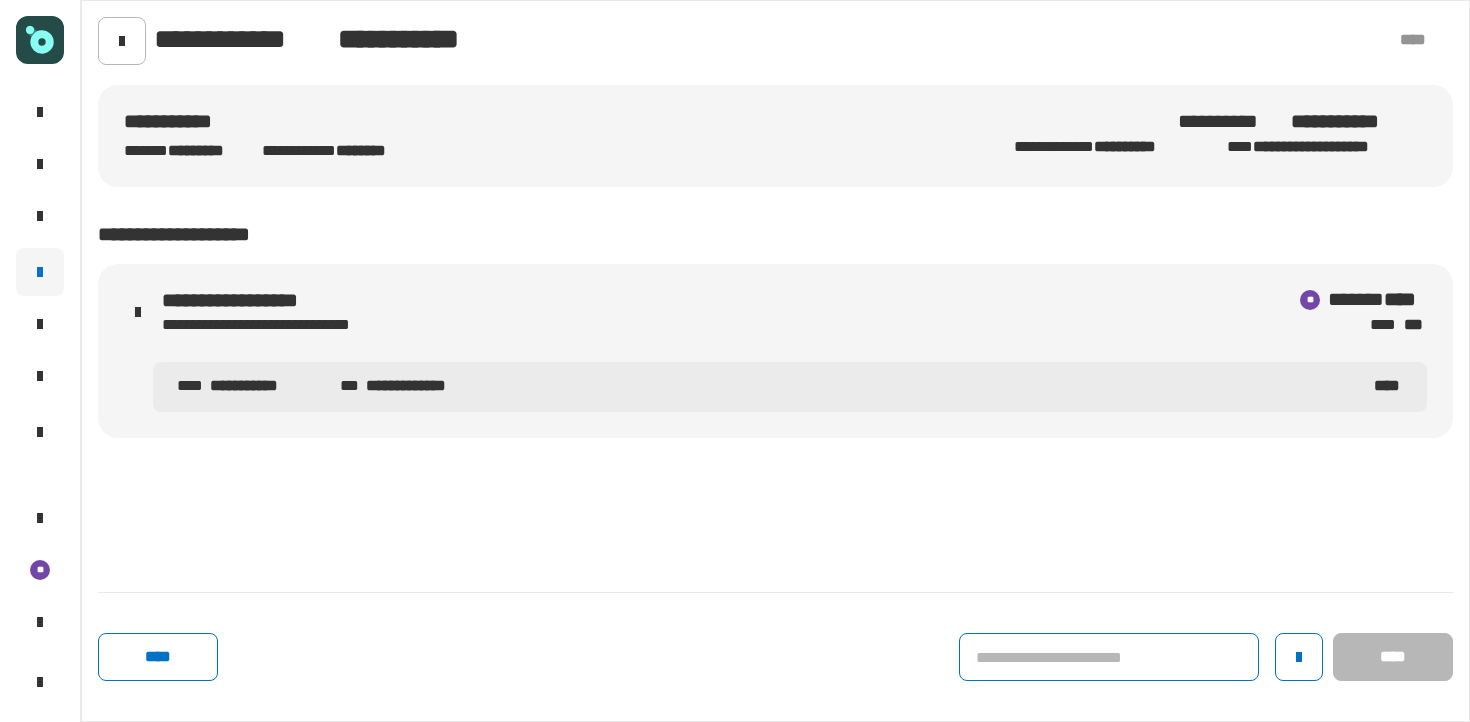 click 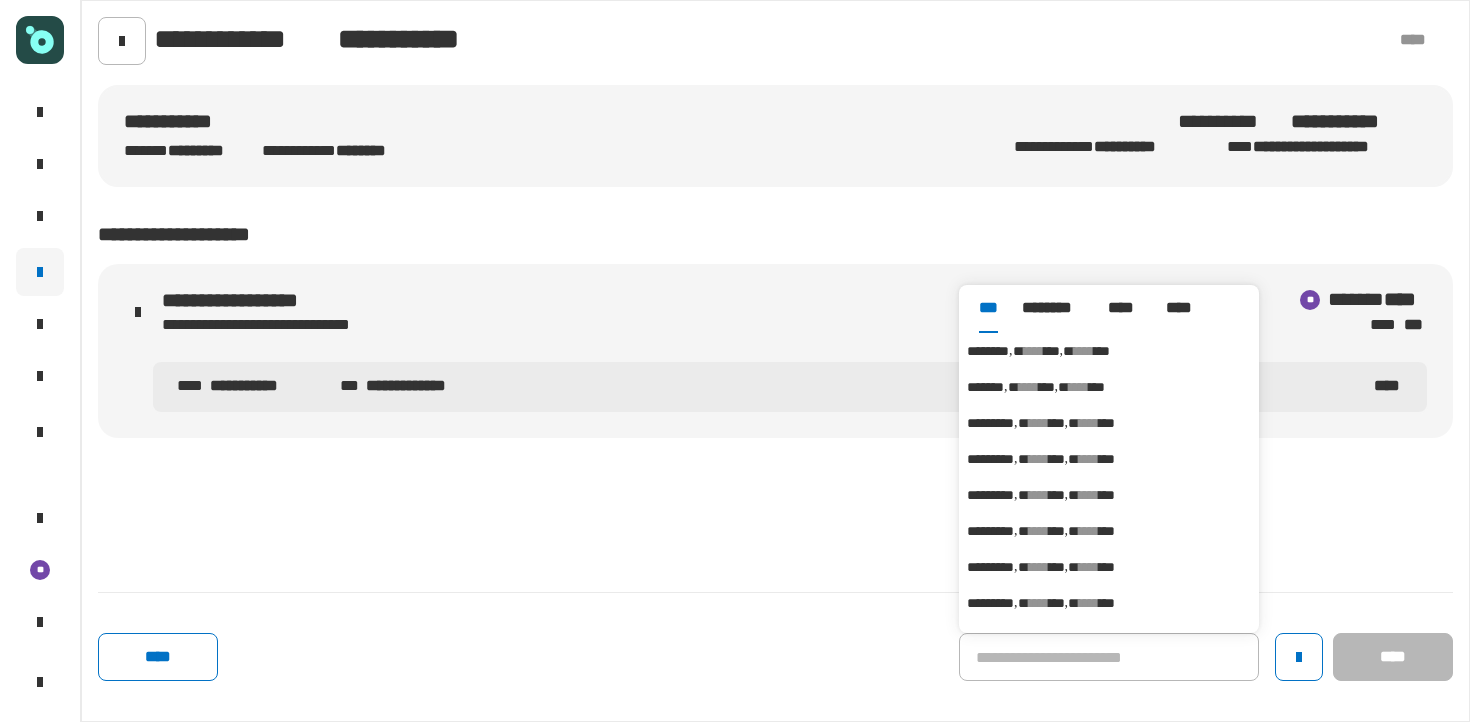 click on "****" at bounding box center (1034, 351) 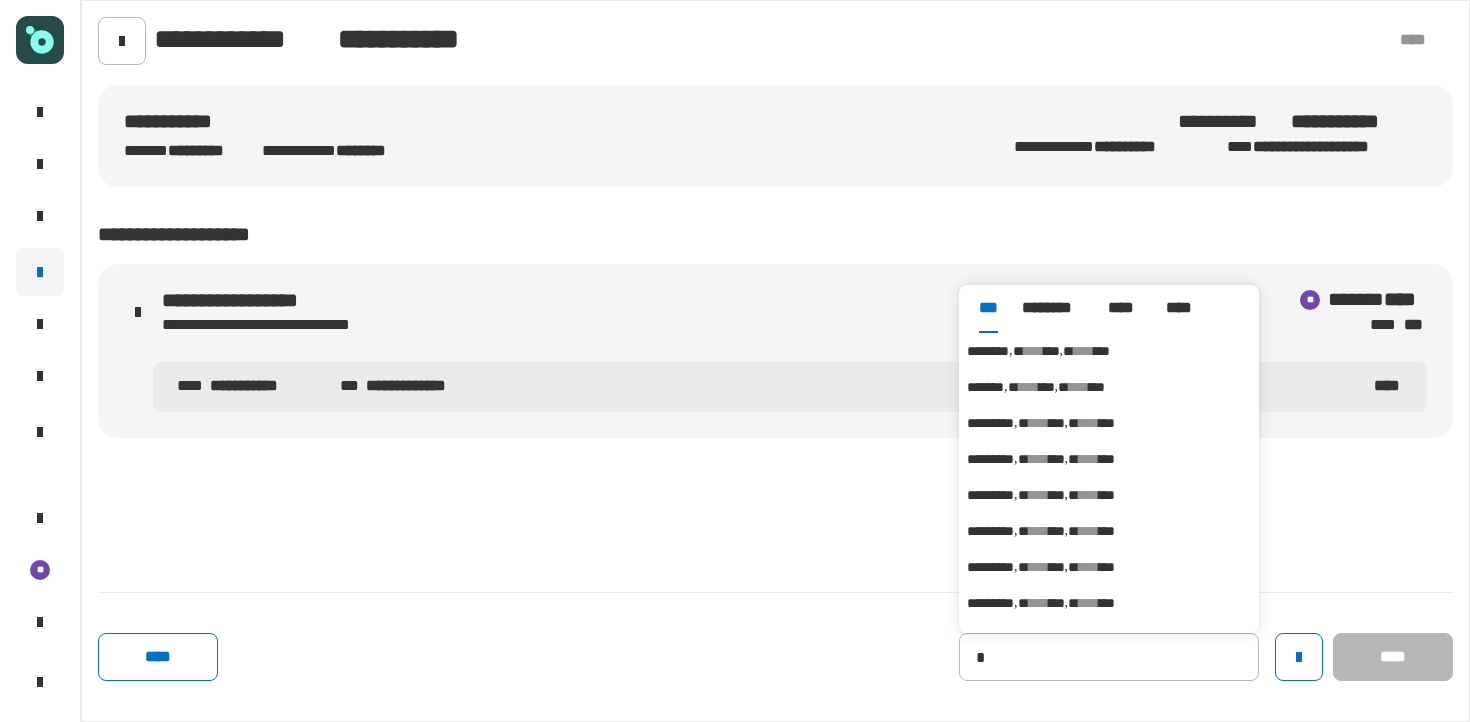 type on "********" 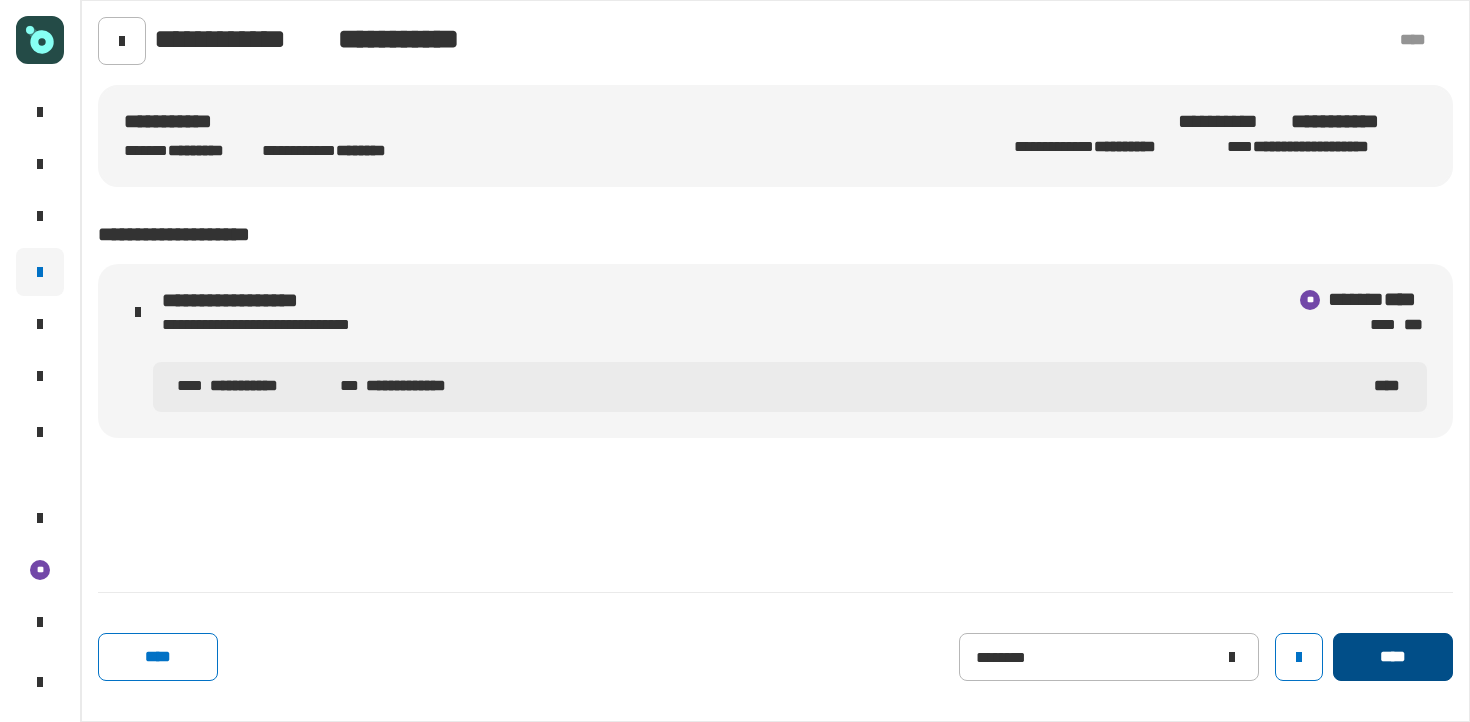 click on "****" 